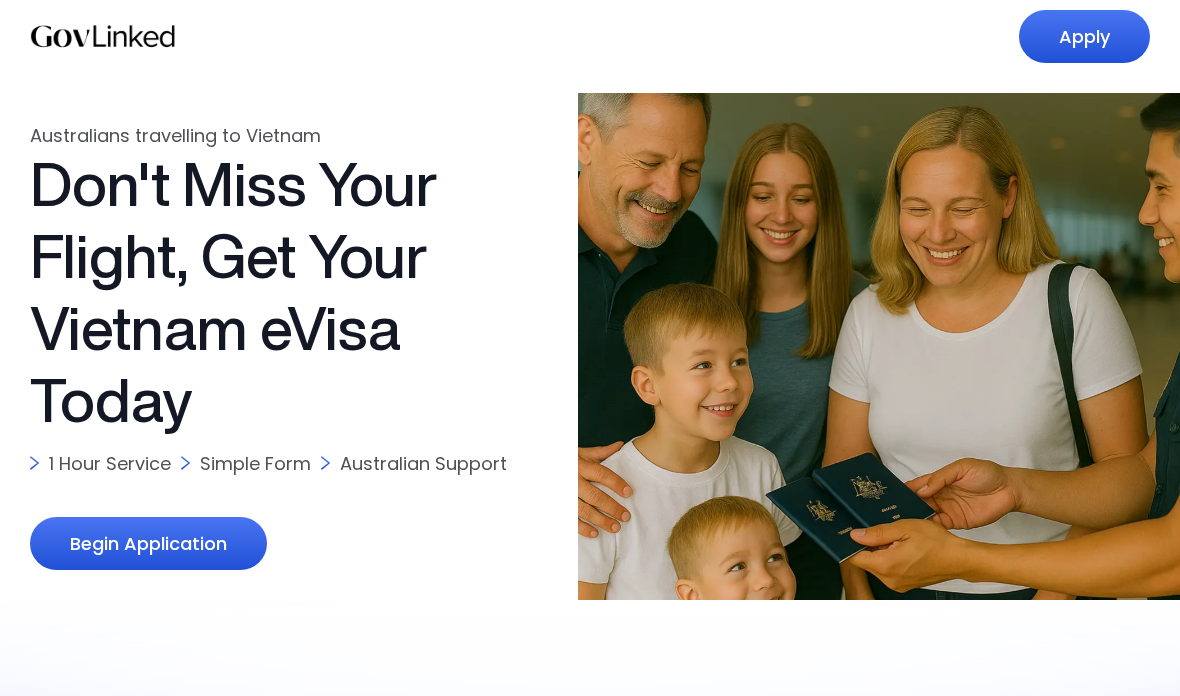 scroll, scrollTop: 226, scrollLeft: 0, axis: vertical 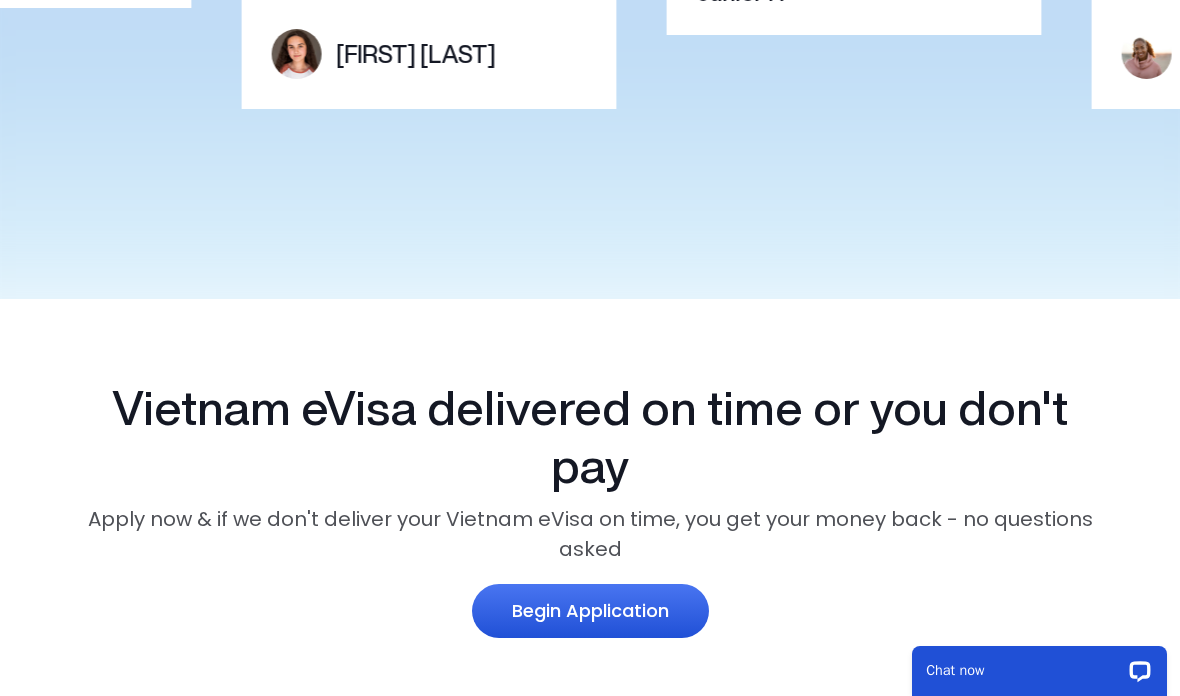 click on "Begin Application" at bounding box center (590, 610) 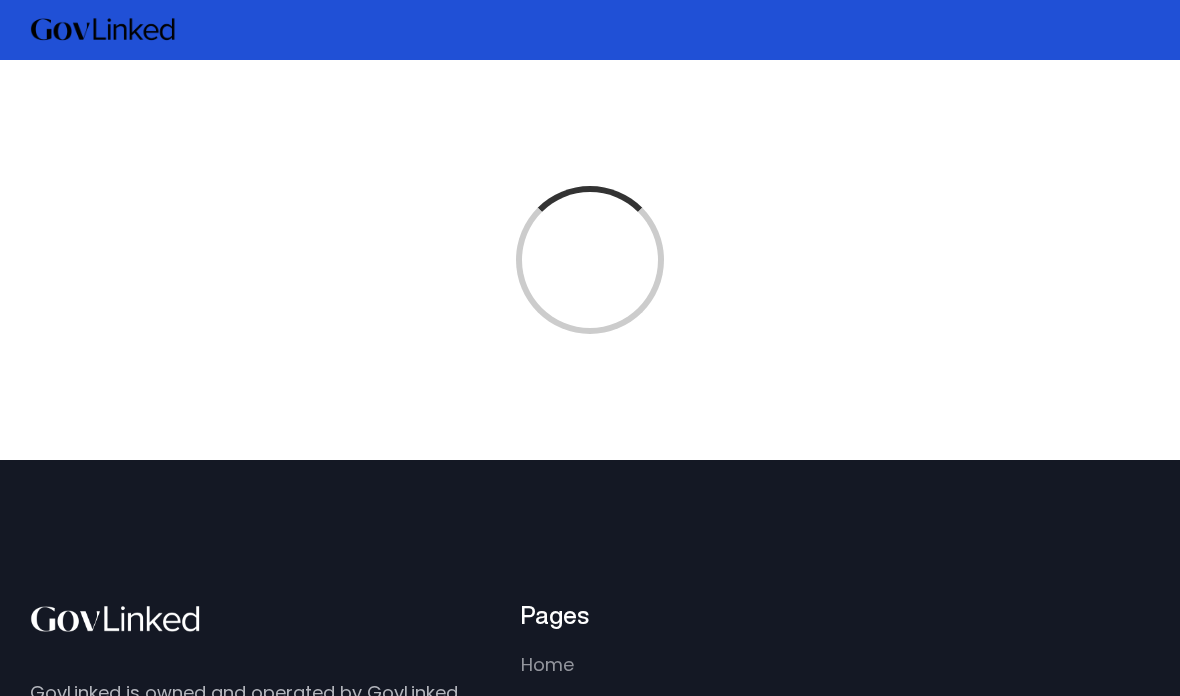 scroll, scrollTop: 0, scrollLeft: 0, axis: both 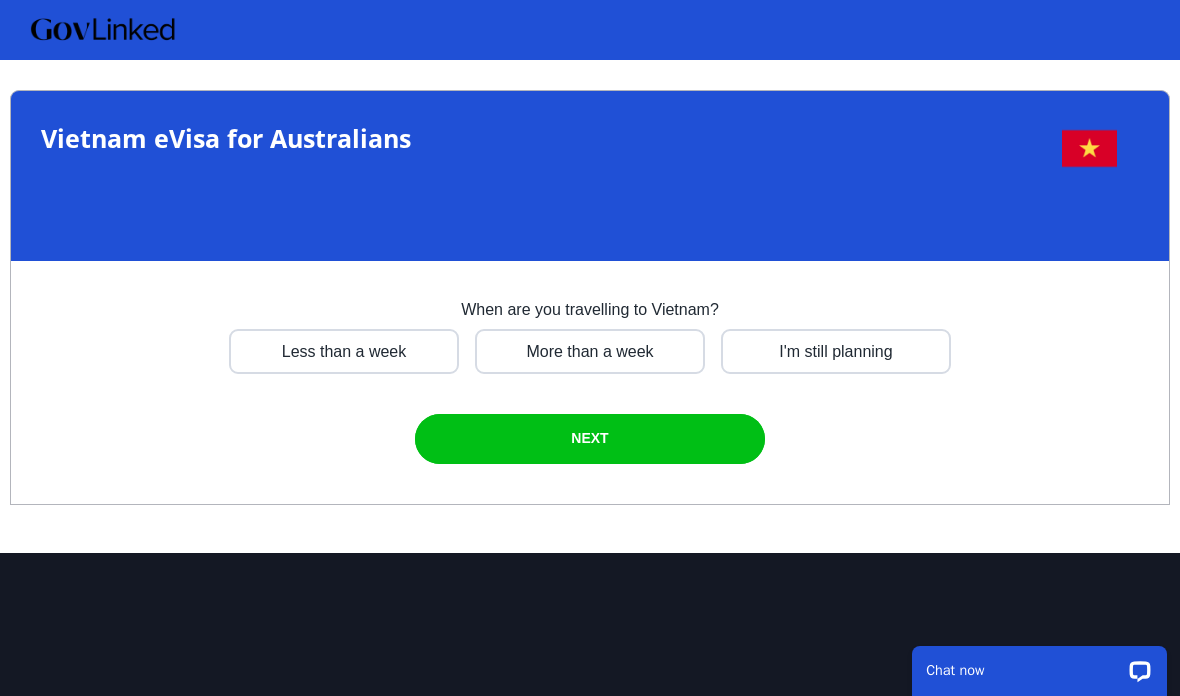 click at bounding box center [344, 351] 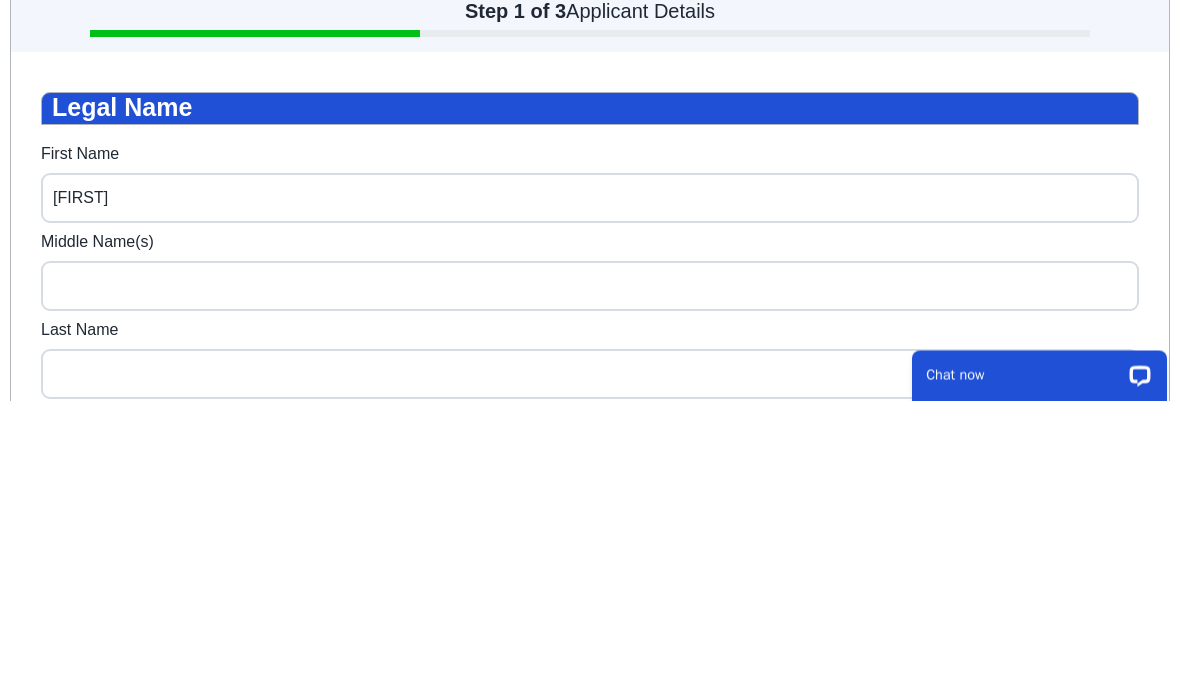 type on "[FIRST]" 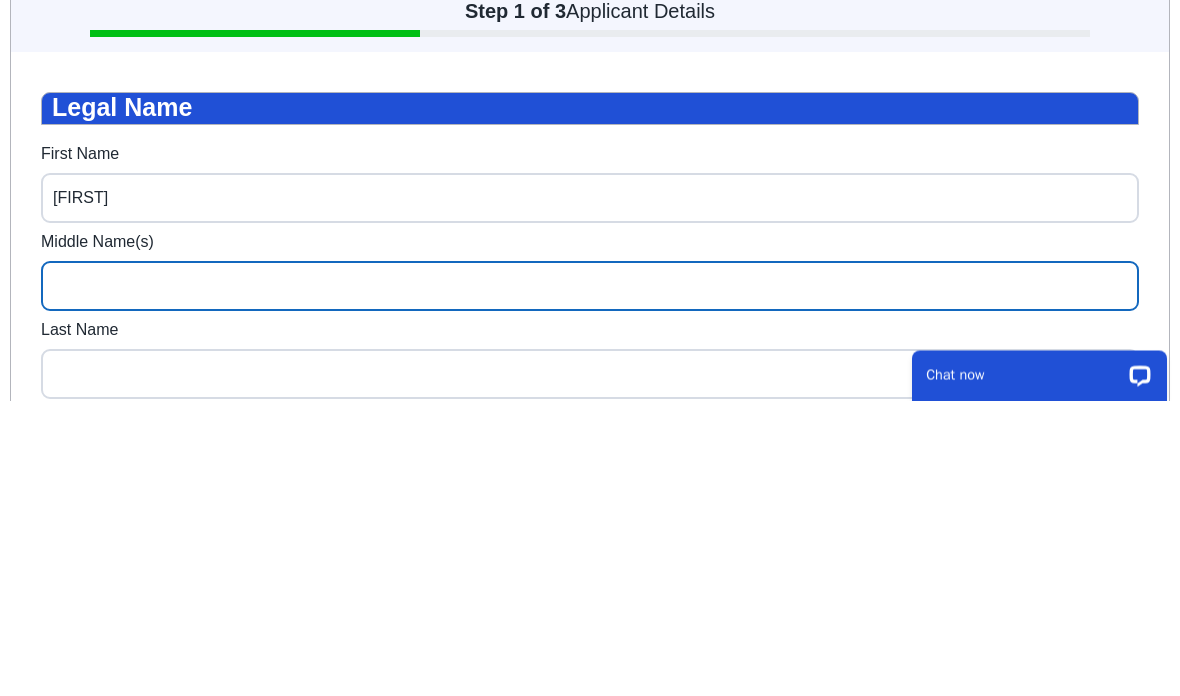 click on "Middle Name(s)" at bounding box center [590, 287] 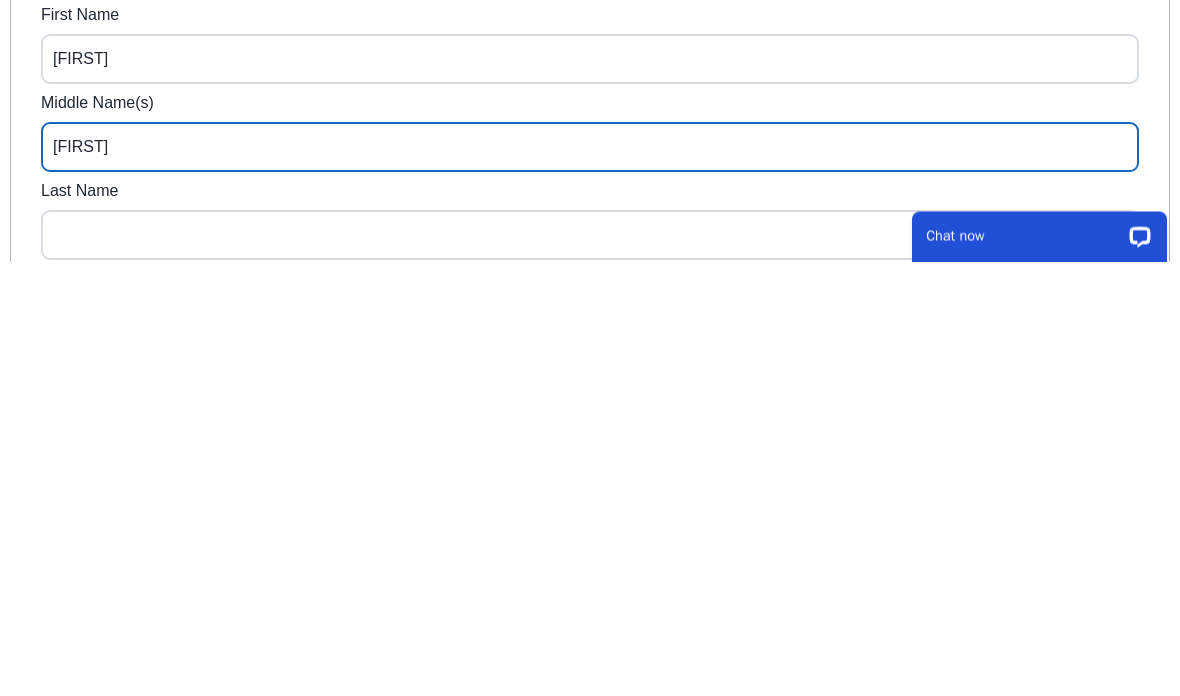 type on "[FIRST]" 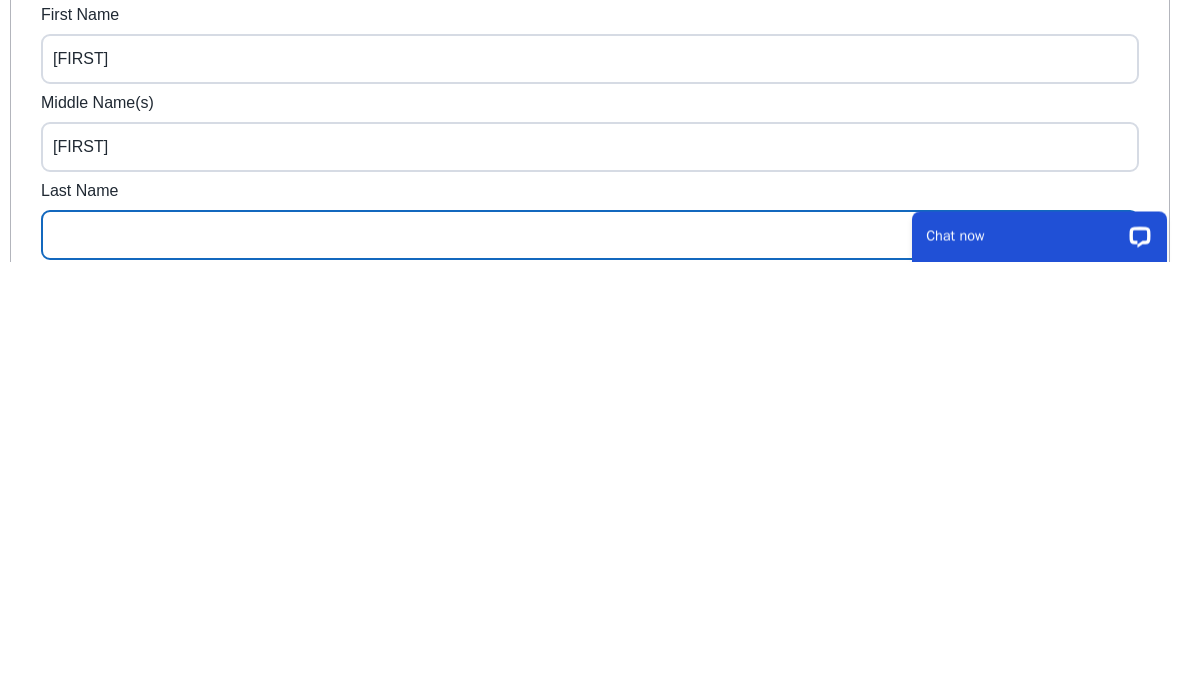 click on "Last Name" at bounding box center (590, 236) 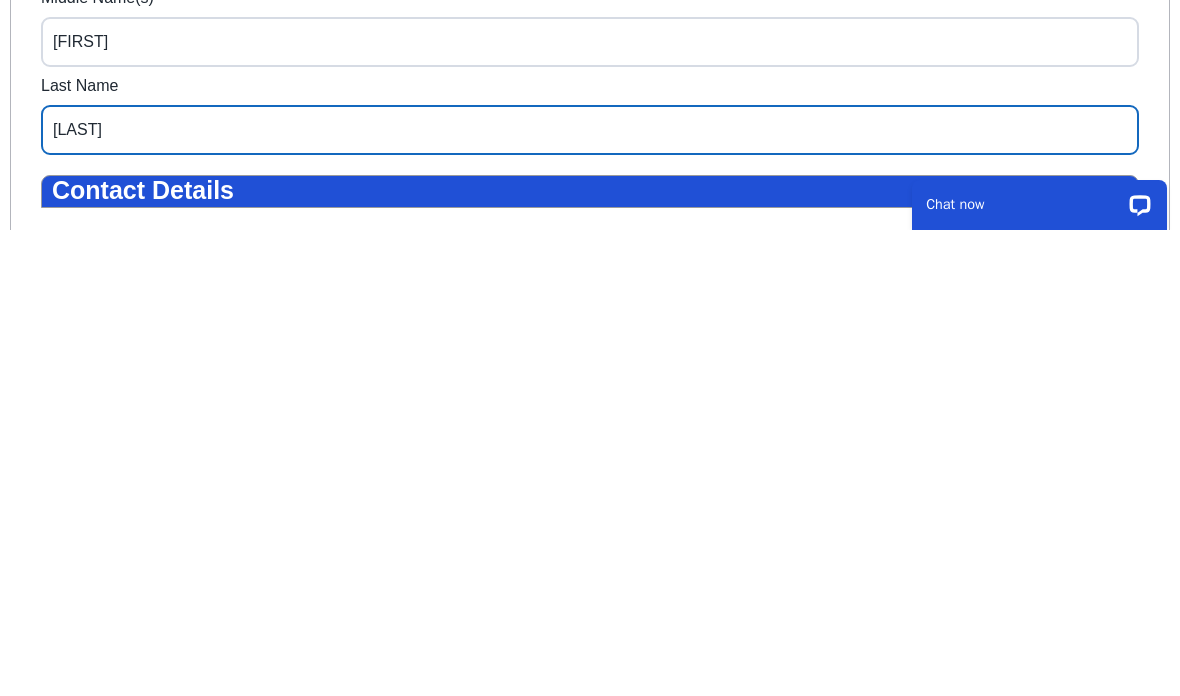 scroll, scrollTop: 110, scrollLeft: 0, axis: vertical 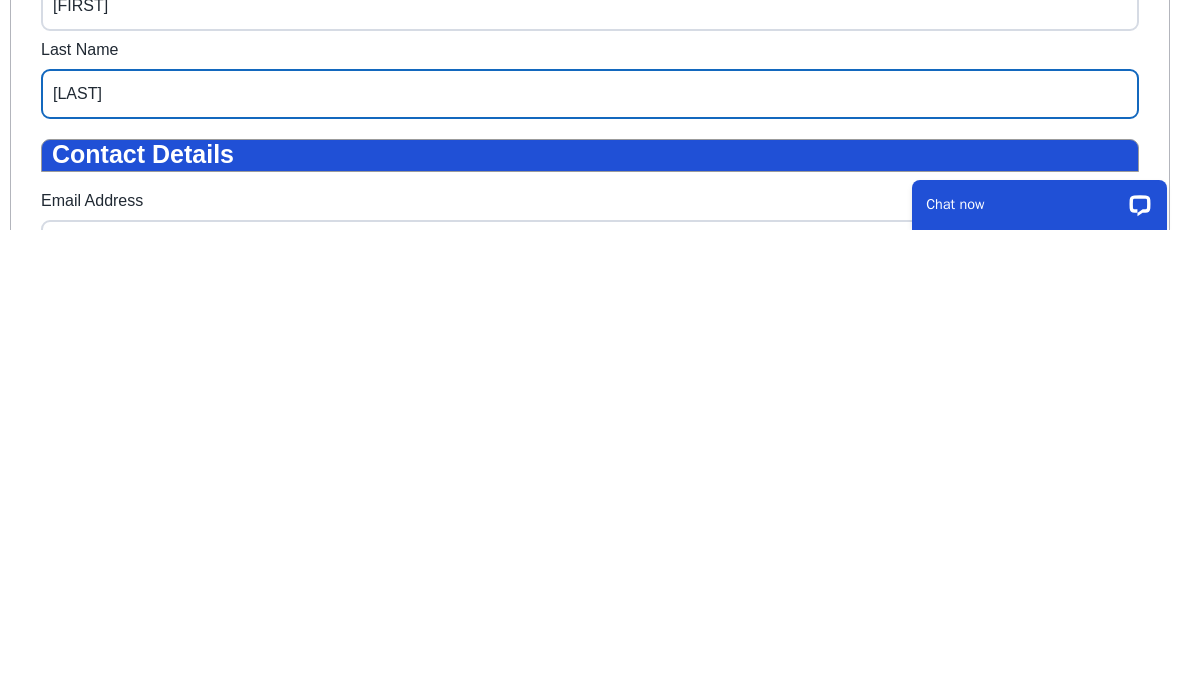 type on "[LAST]" 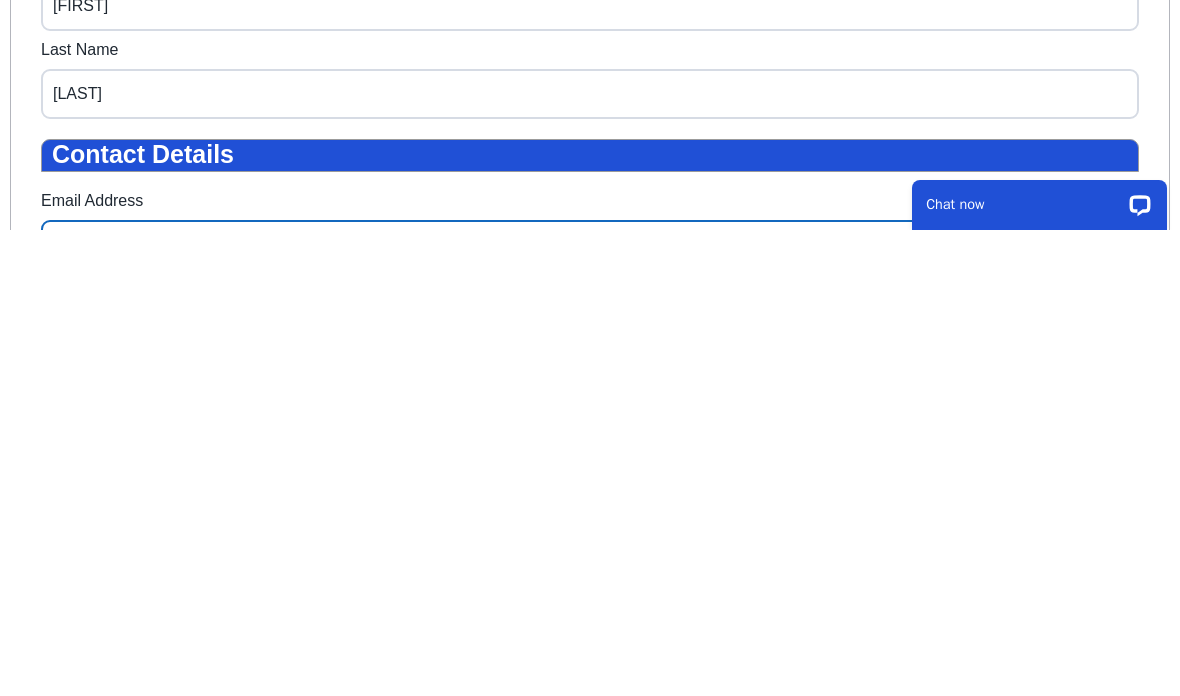 click on "Email Address" at bounding box center (590, 245) 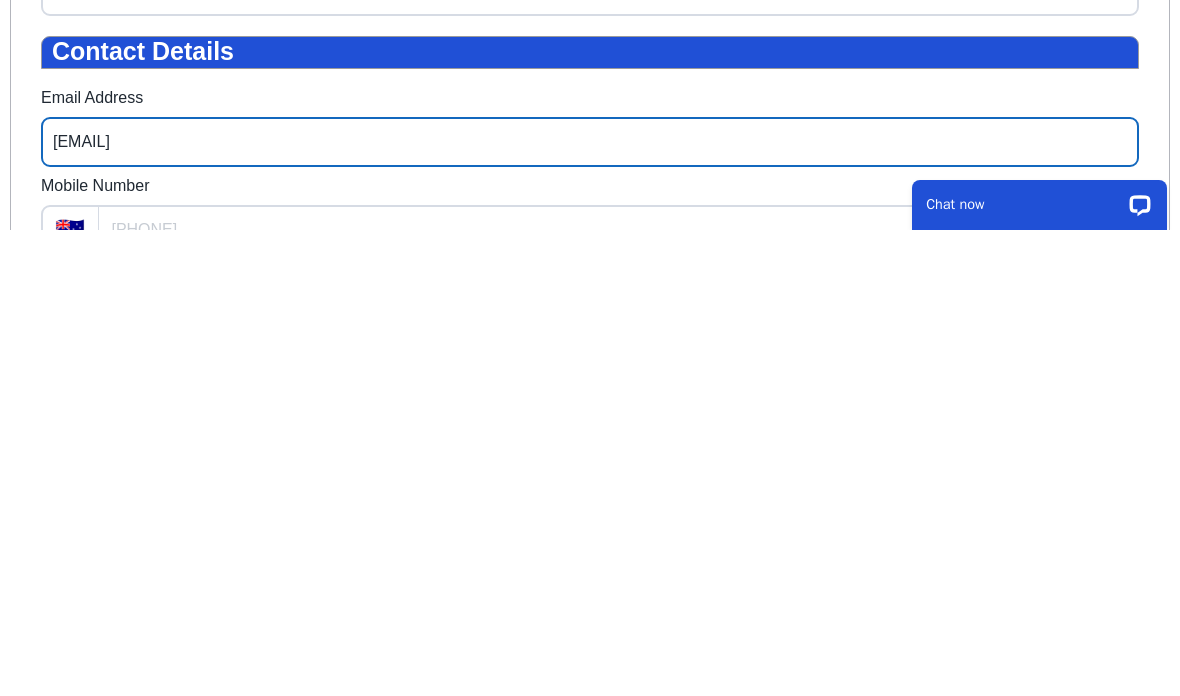 type on "[EMAIL]" 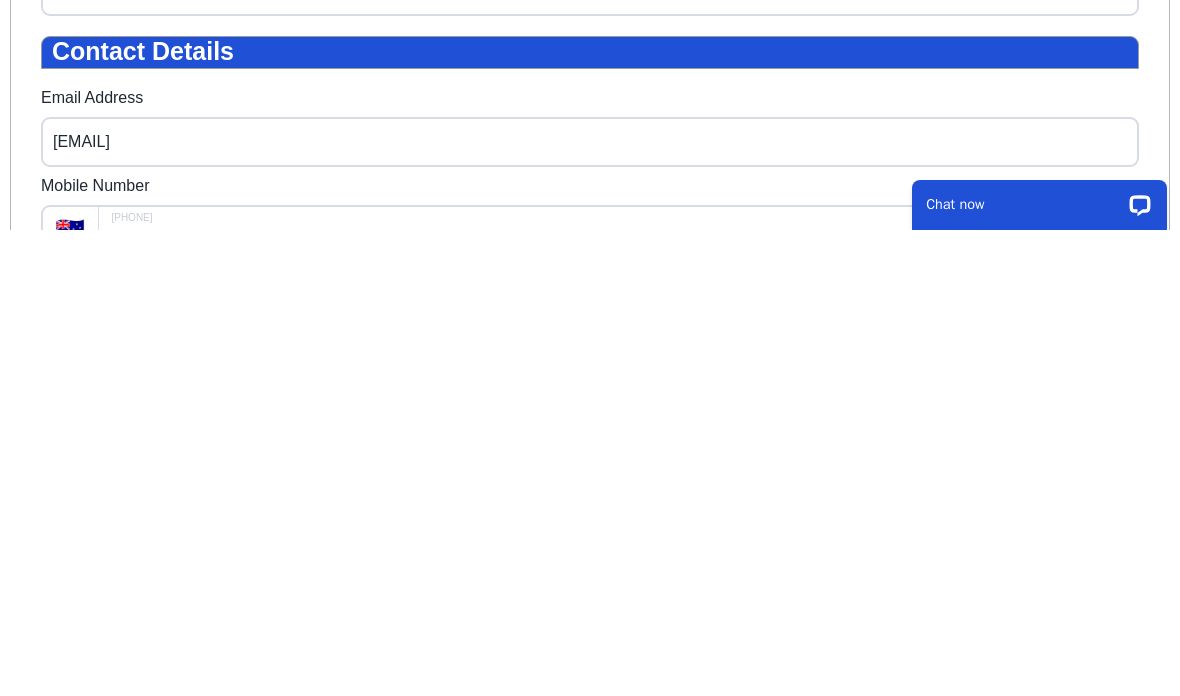 type on "[PHONE]" 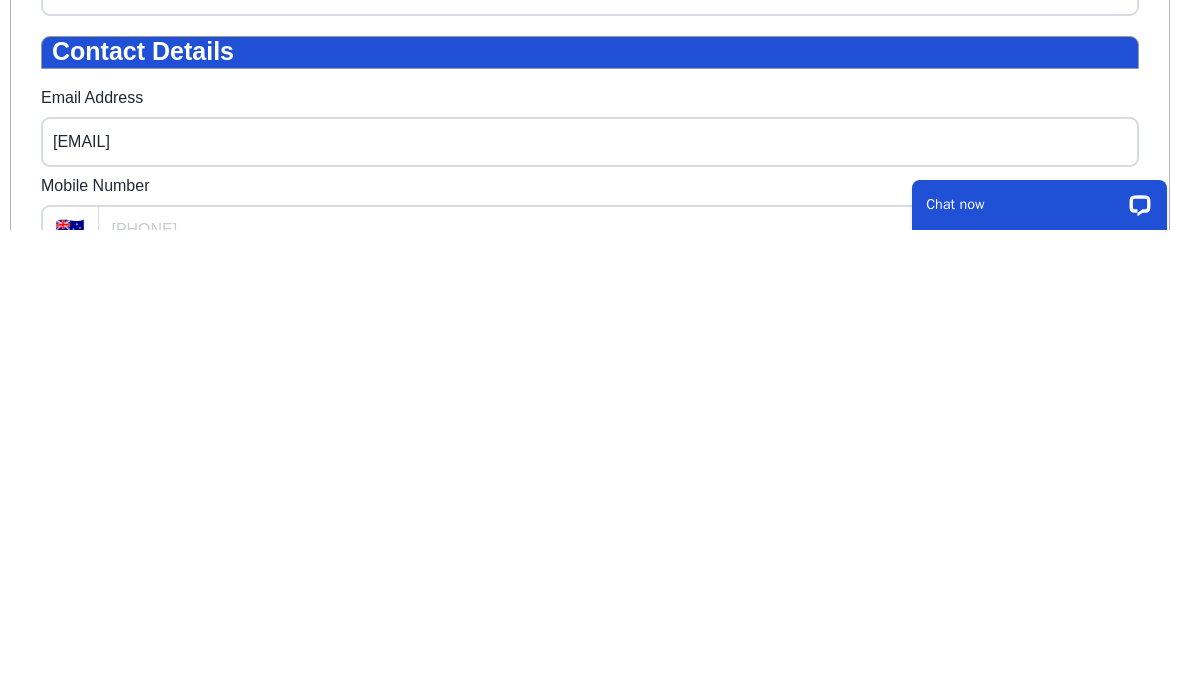 type on "[NUMBER] [STREET]" 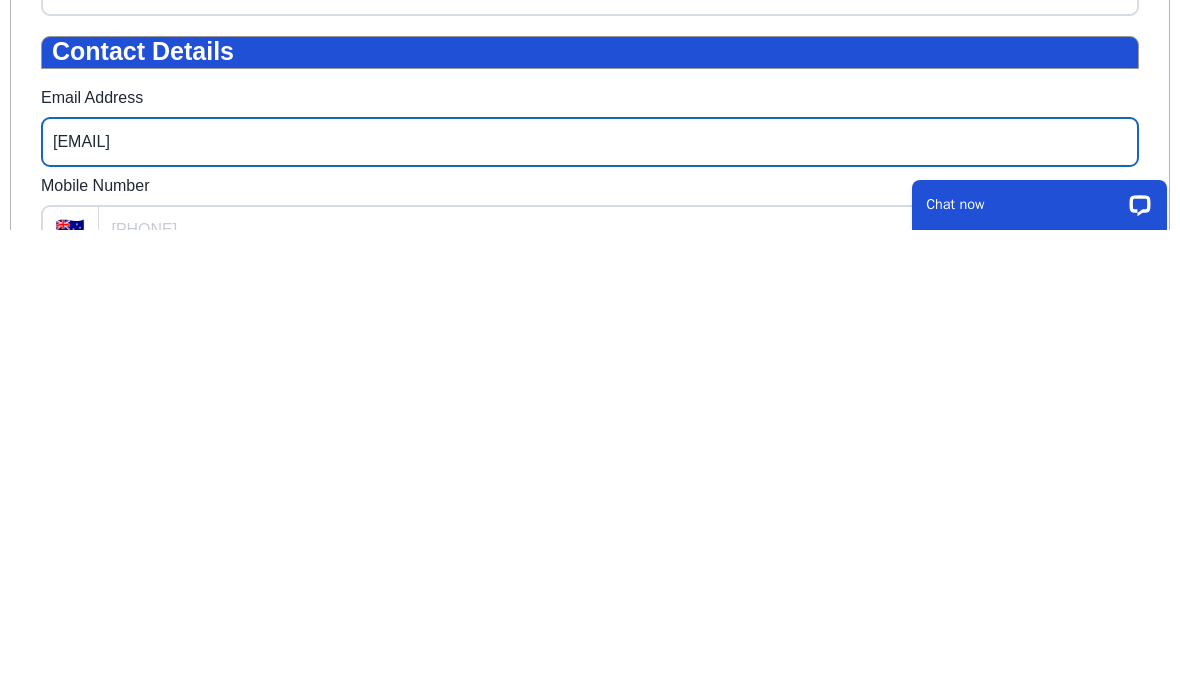 type on "[PHONE]" 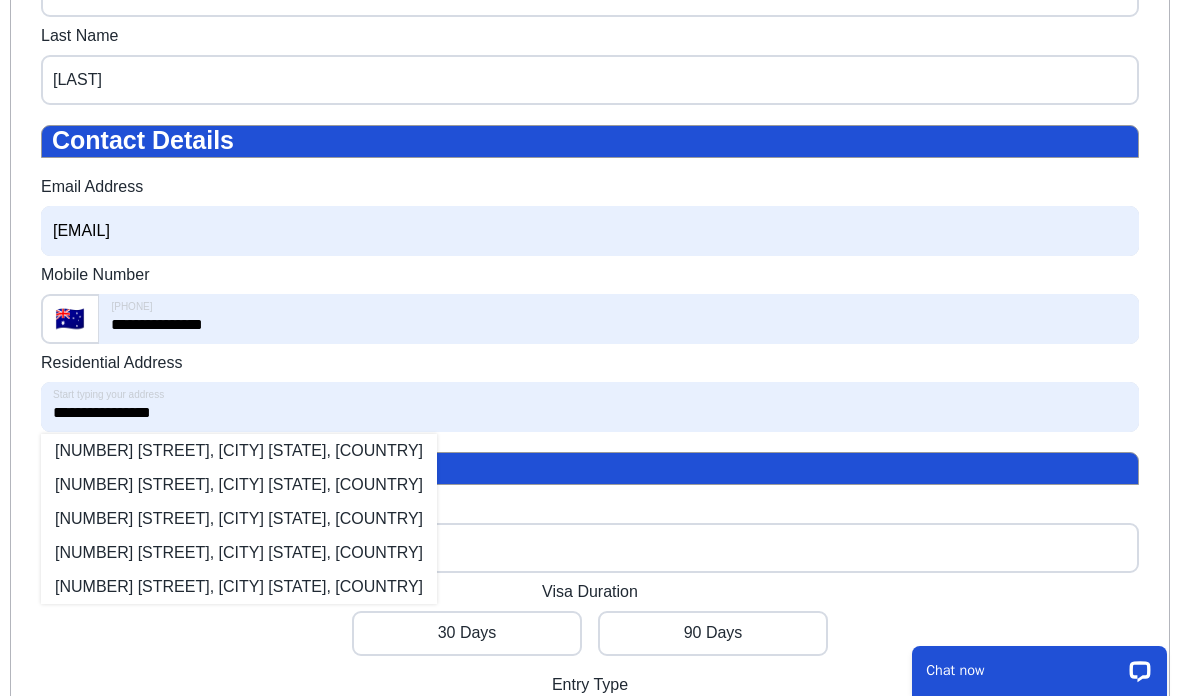 click on "[NUMBER] [STREET], [CITY] [STATE], [COUNTRY]" at bounding box center [239, 485] 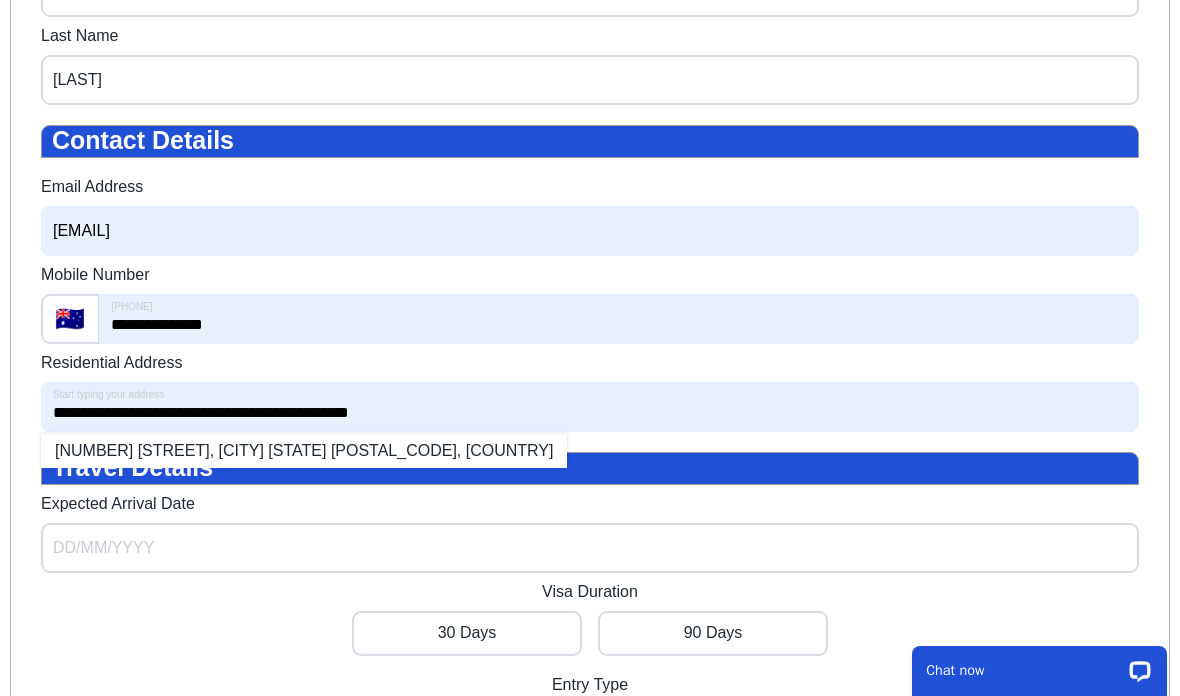 click on "Expected Arrival Date" at bounding box center [590, 548] 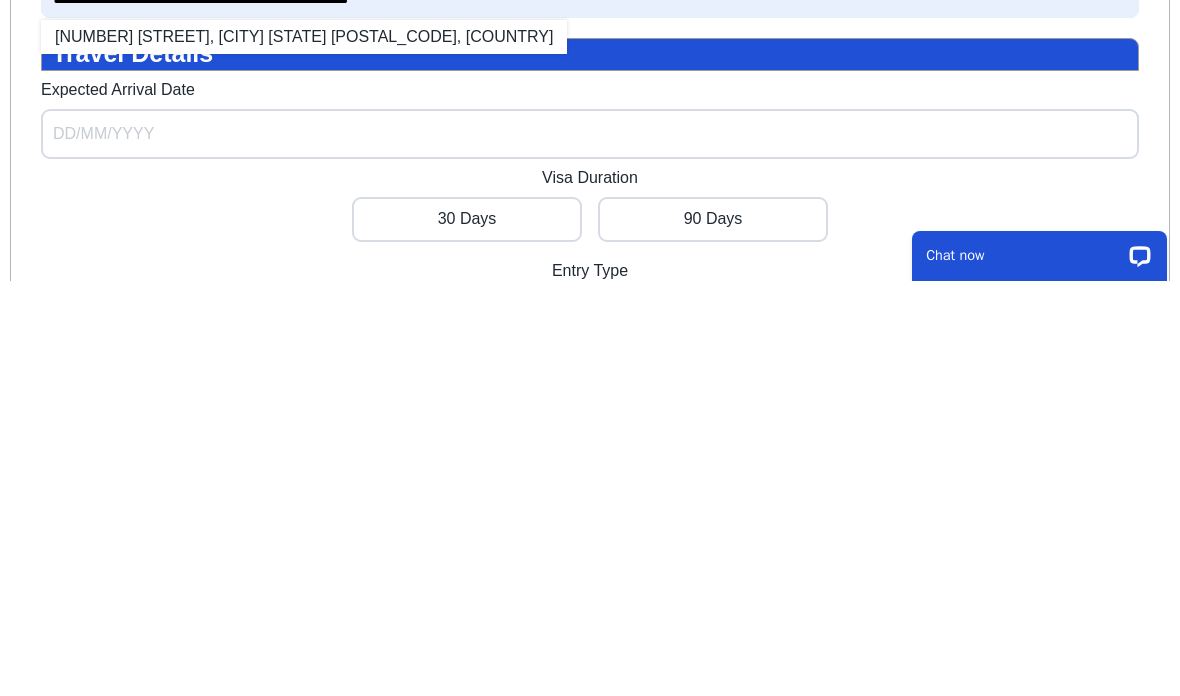 select on "*" 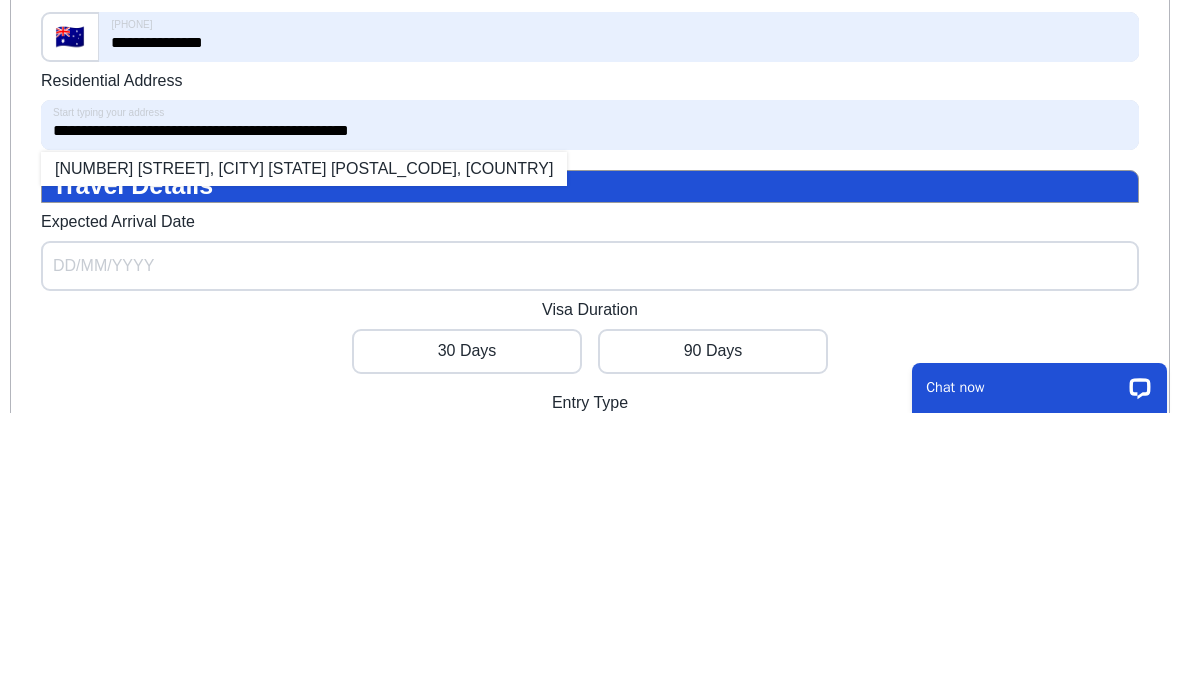 click on "[NUMBER] [STREET], [CITY] [STATE] [POSTAL_CODE], [COUNTRY]" at bounding box center [304, 169] 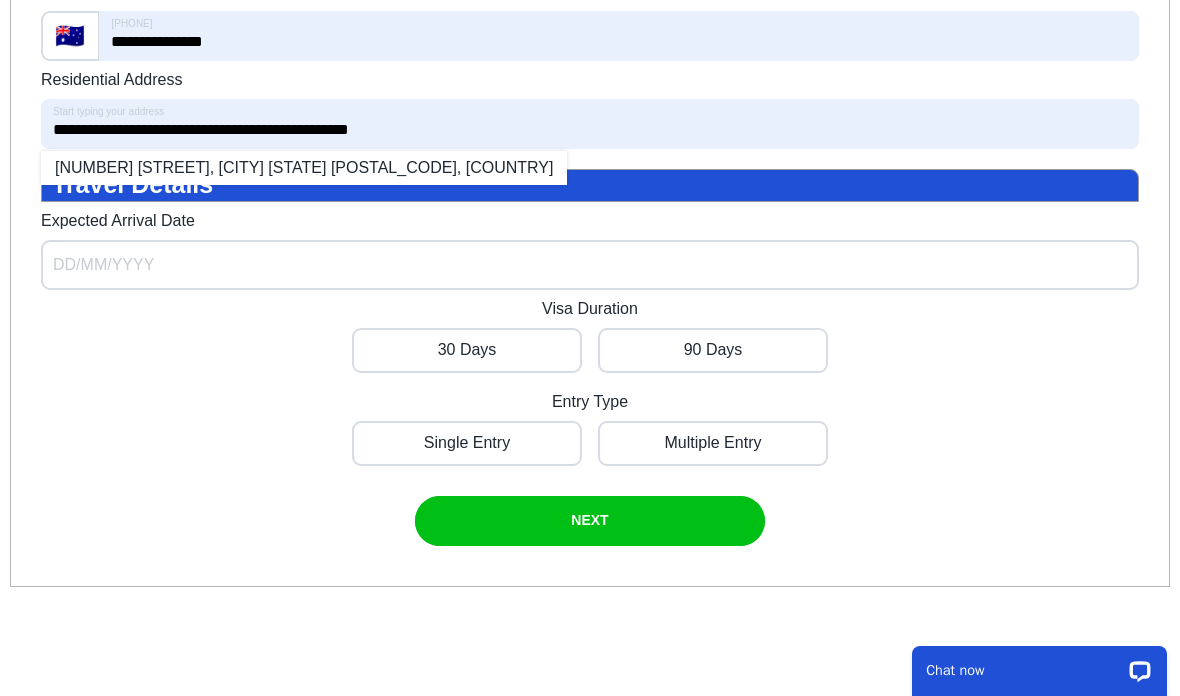 click on "Expected Arrival Date" at bounding box center [590, 265] 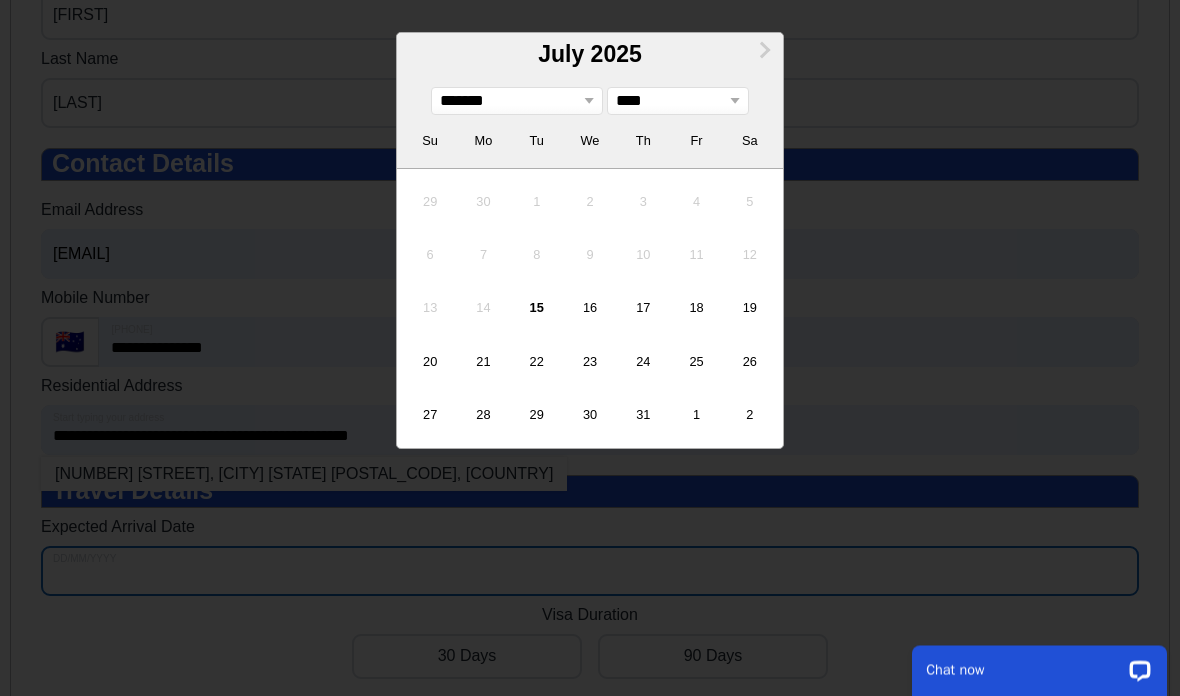 scroll, scrollTop: 654, scrollLeft: 0, axis: vertical 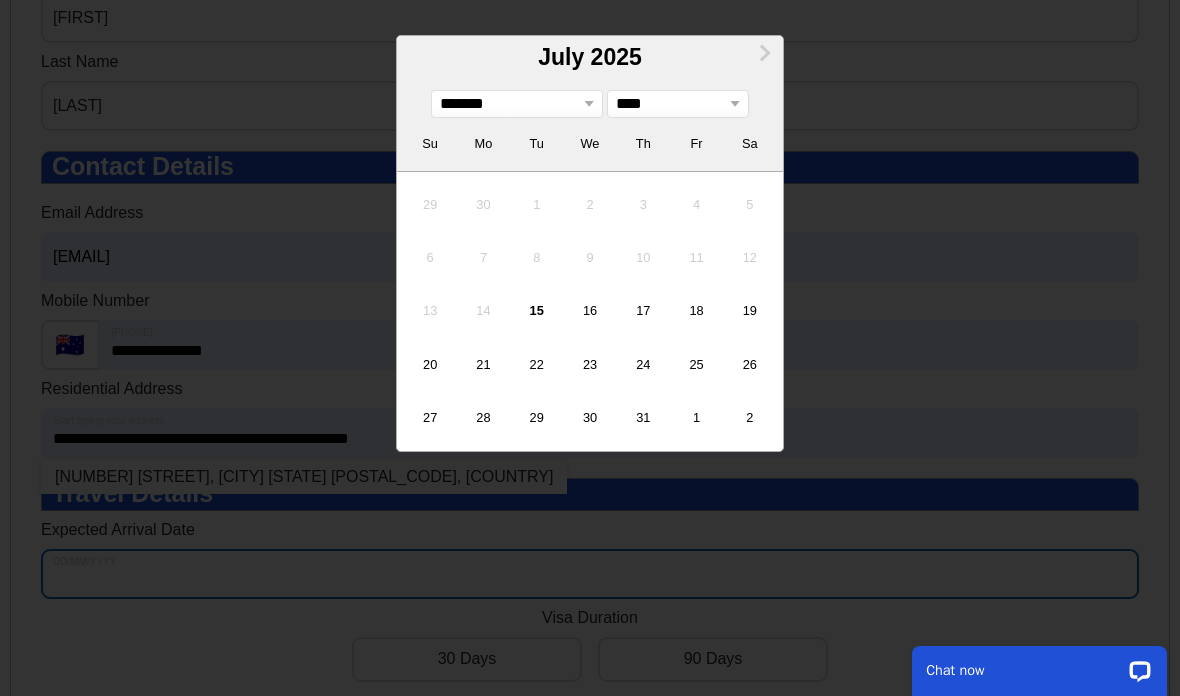 click on "23" at bounding box center [590, 365] 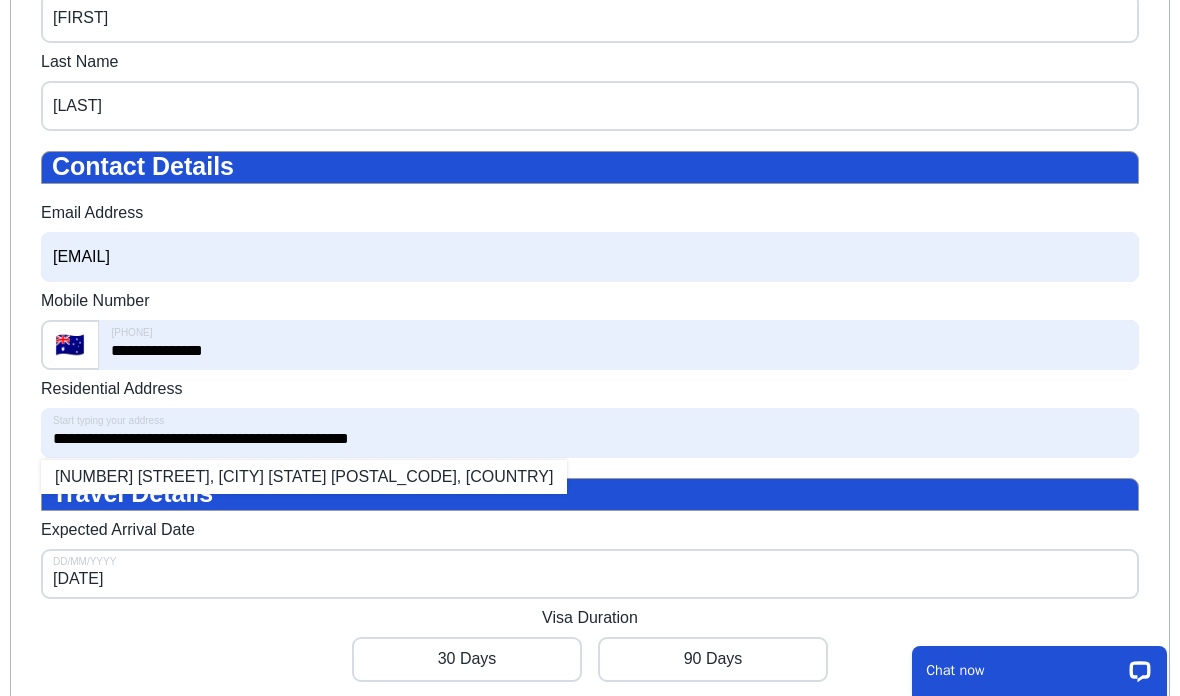 click on "**********" at bounding box center (590, 433) 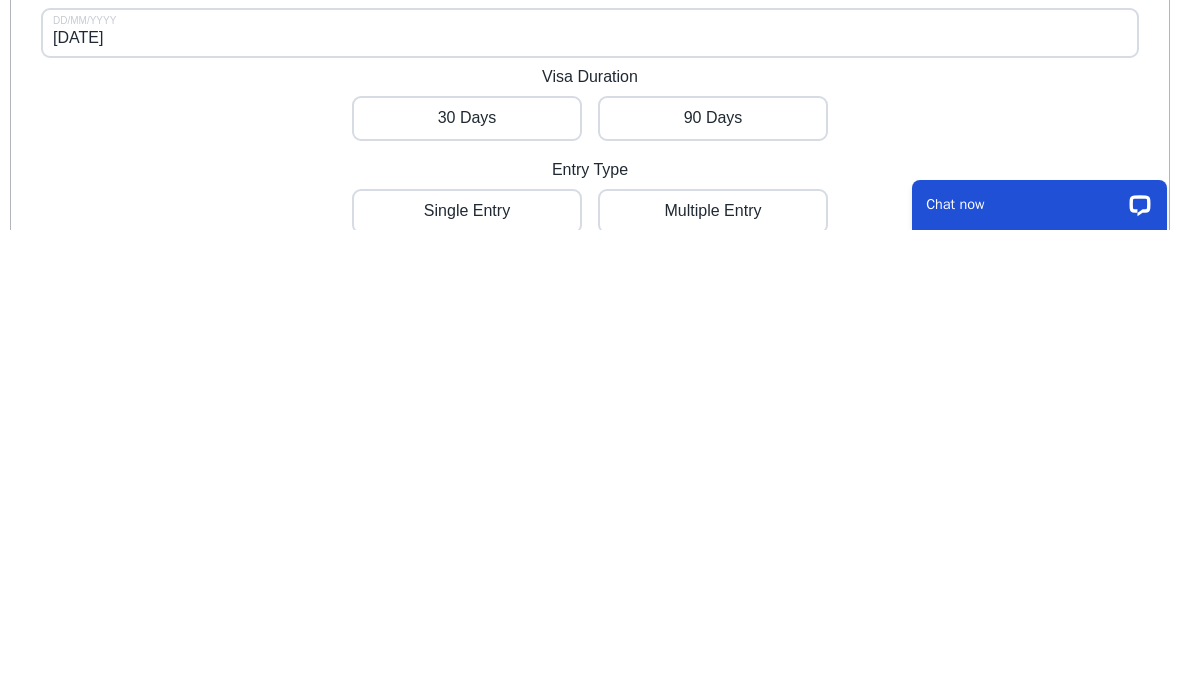 scroll, scrollTop: 731, scrollLeft: 0, axis: vertical 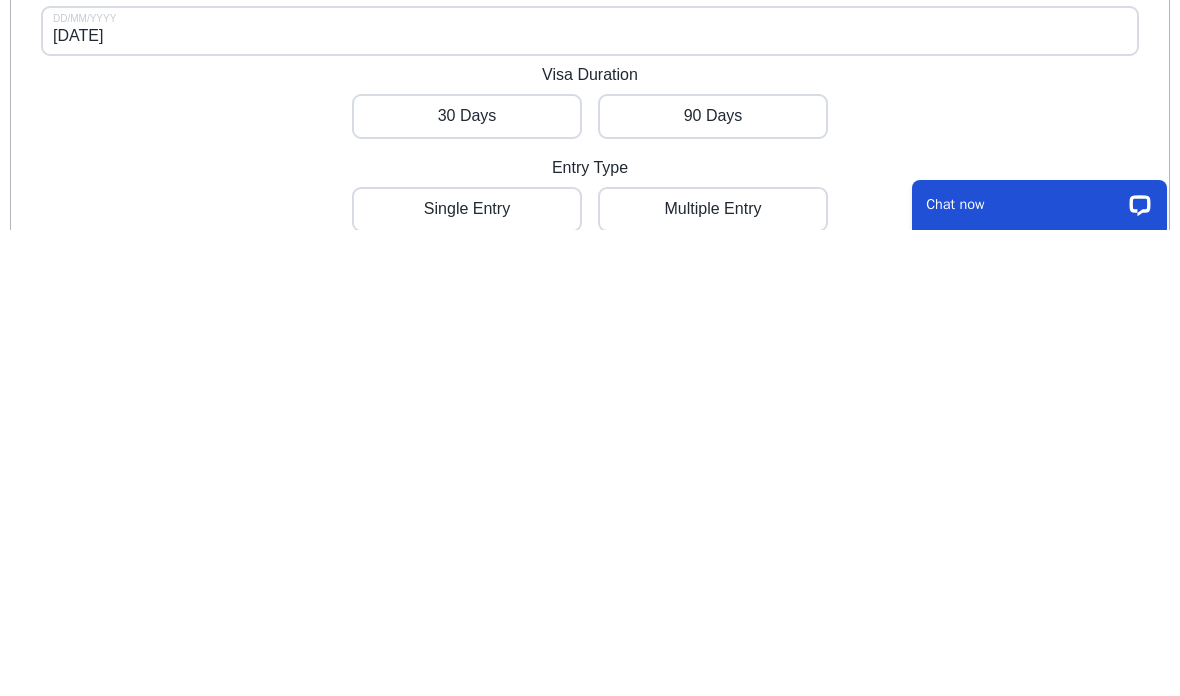 click at bounding box center (467, 116) 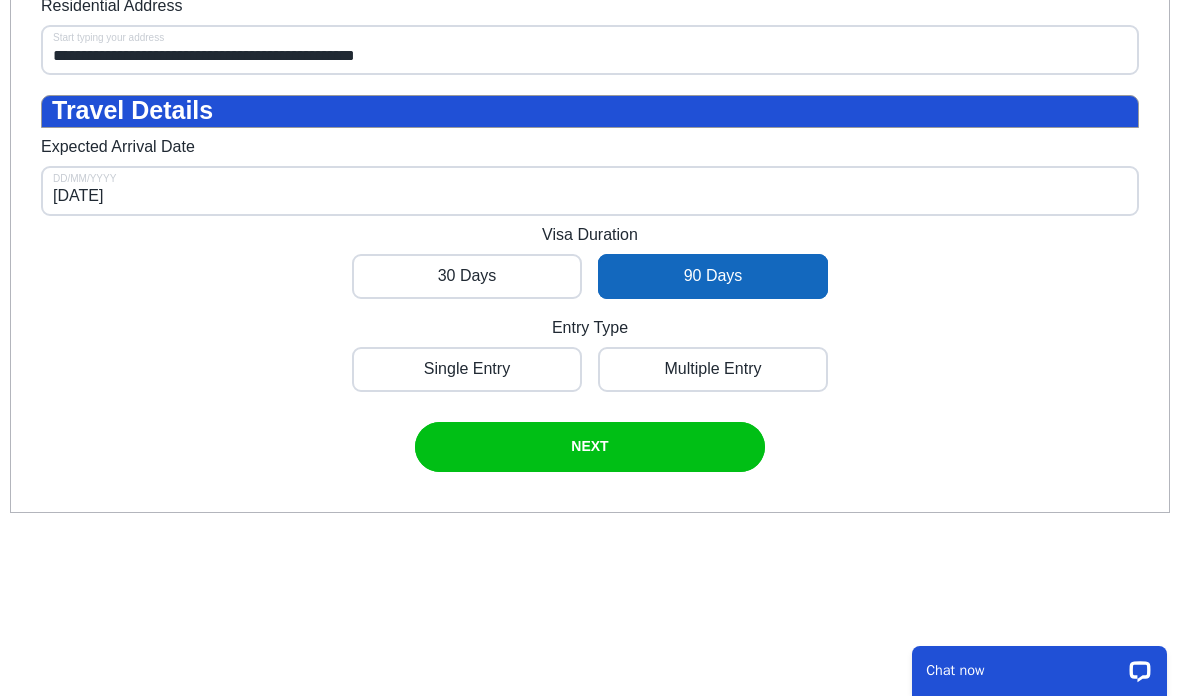 scroll, scrollTop: 1034, scrollLeft: 0, axis: vertical 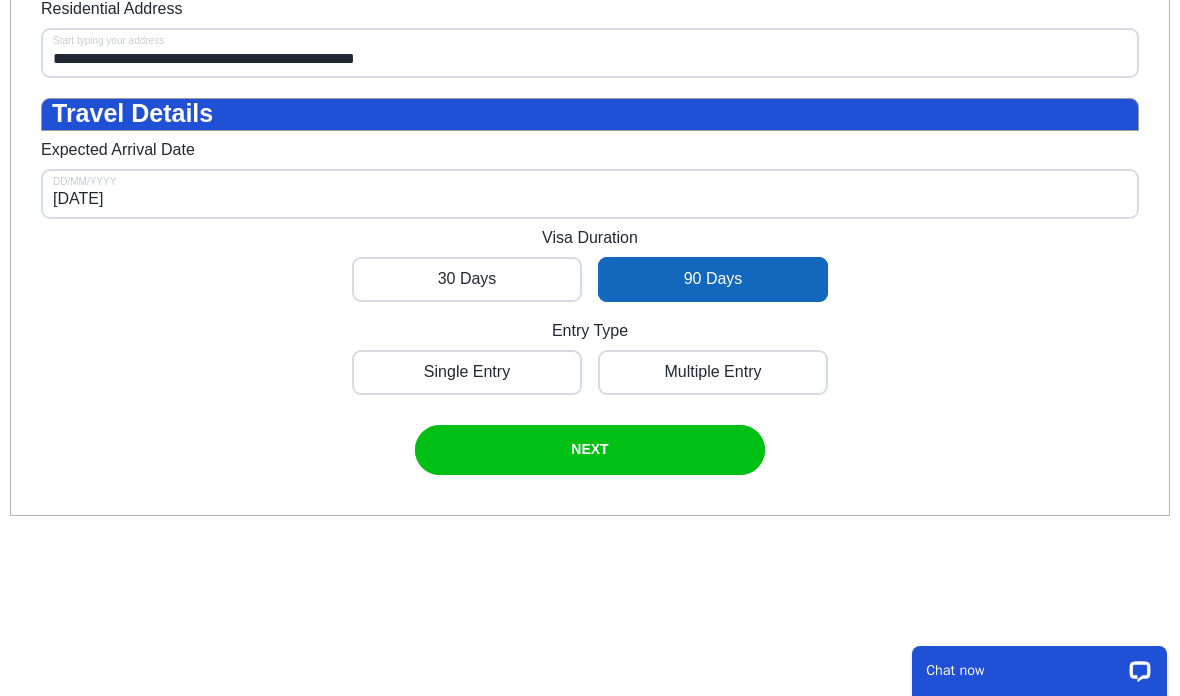 click on "**********" at bounding box center [590, 53] 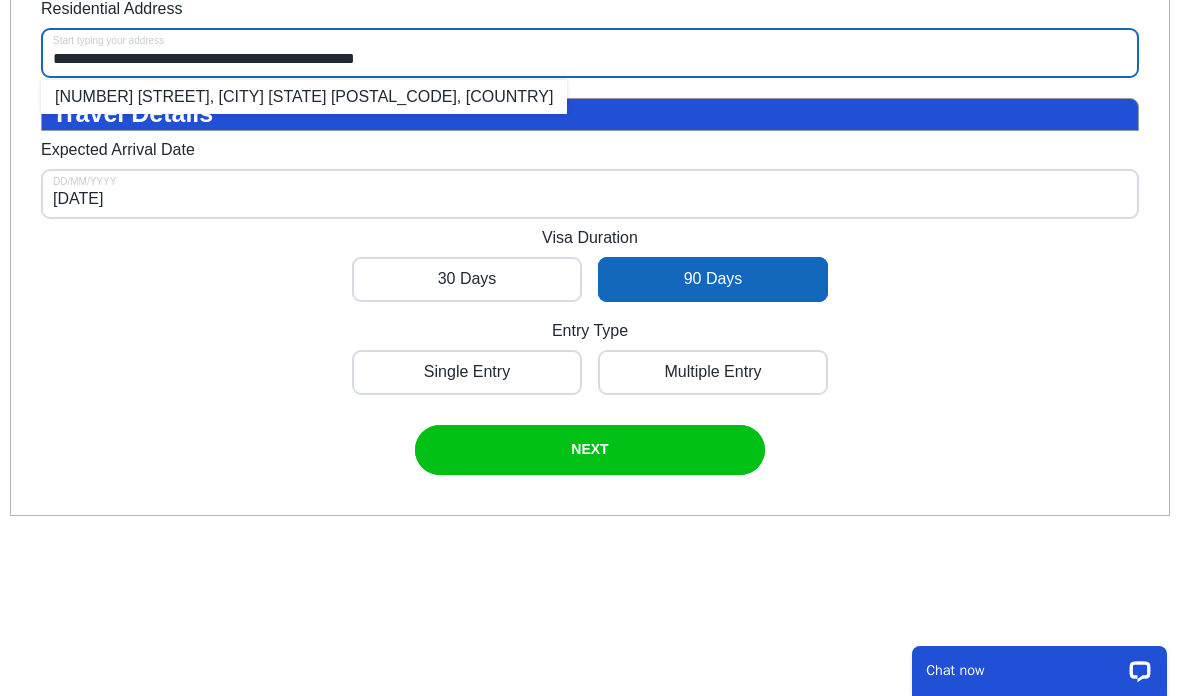 click on "**********" at bounding box center (590, 53) 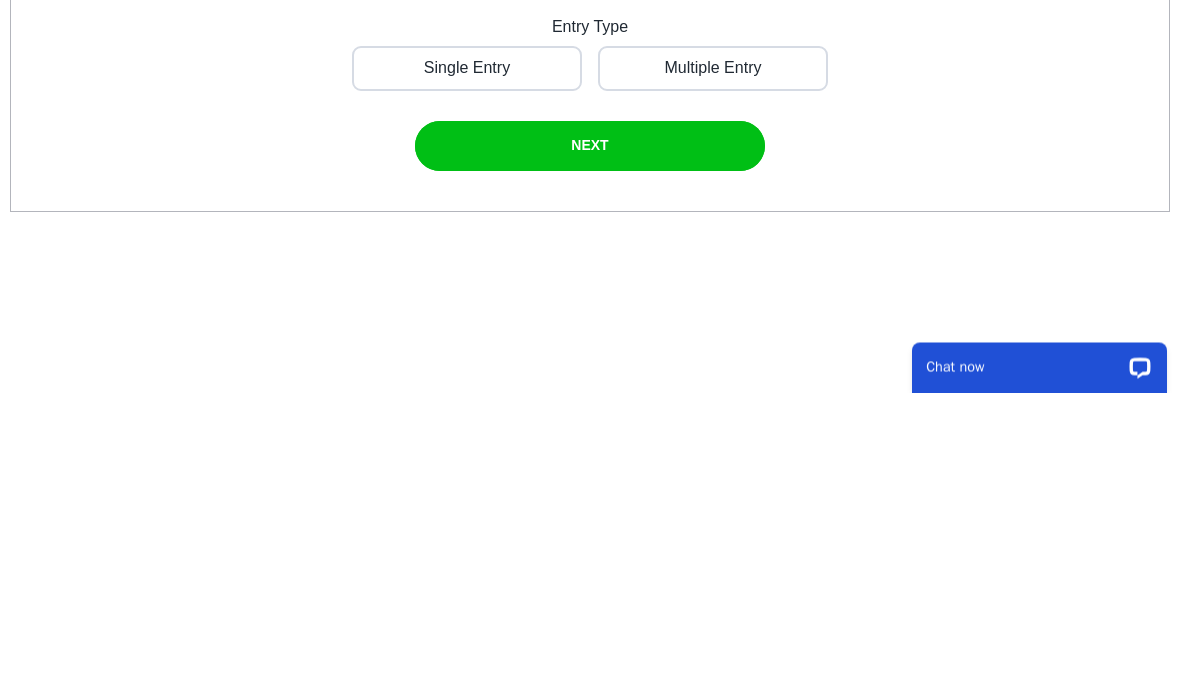 type on "**********" 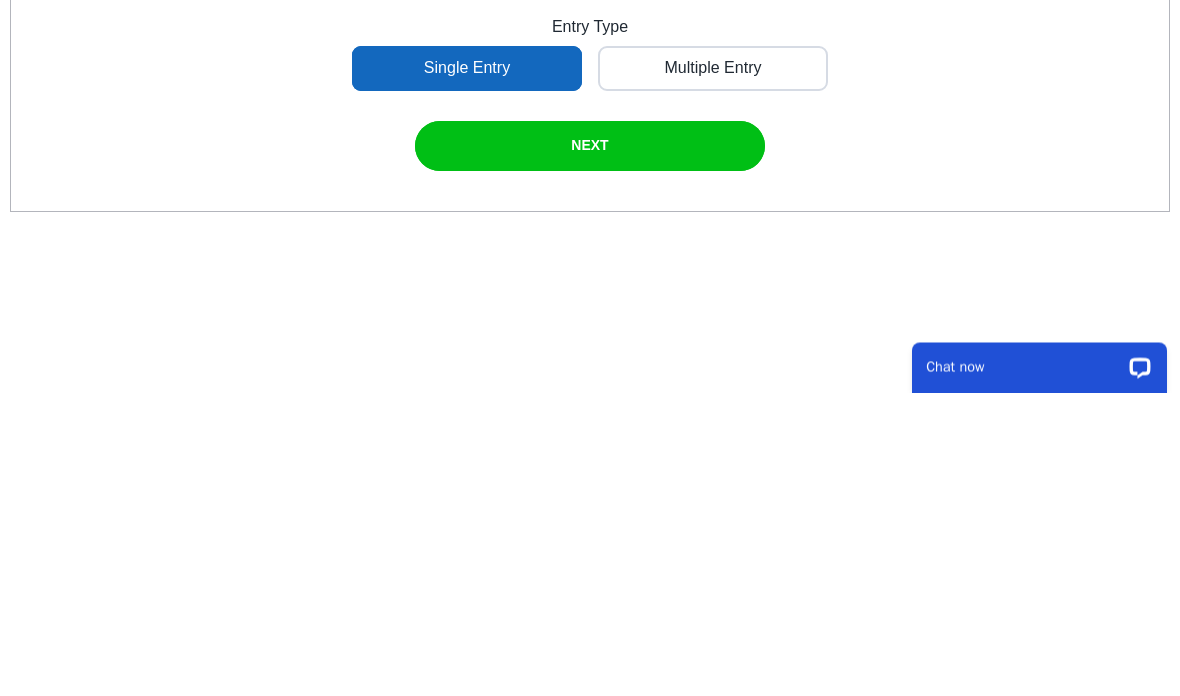 scroll, scrollTop: 1338, scrollLeft: 0, axis: vertical 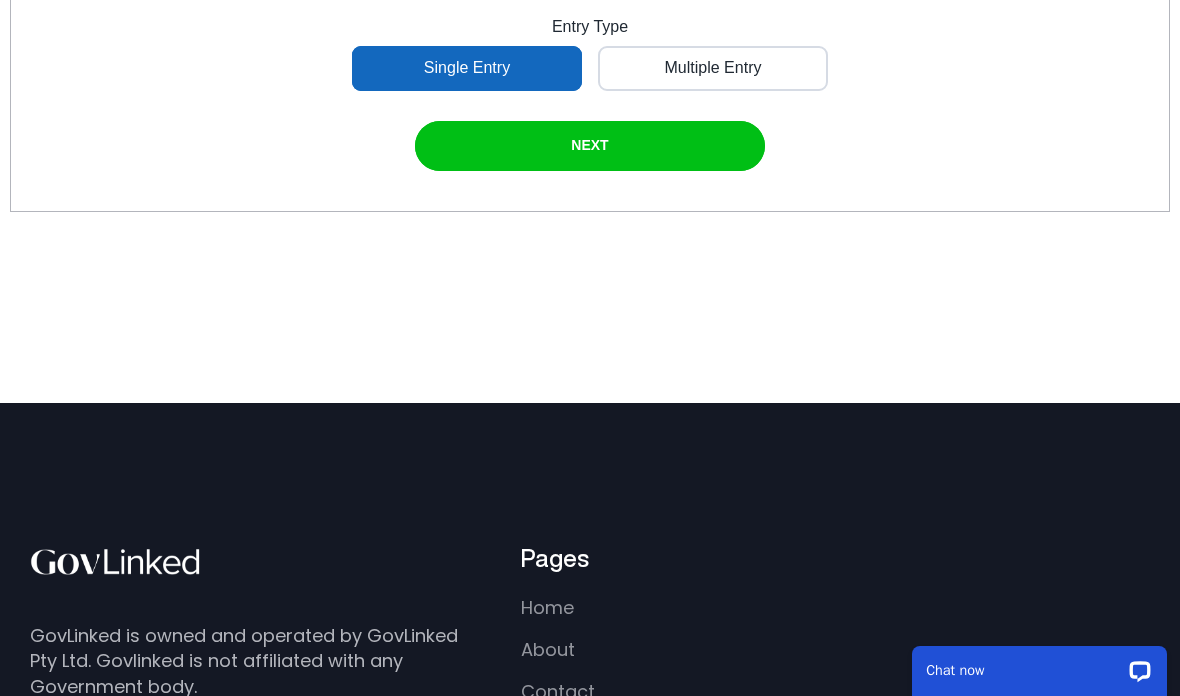 click at bounding box center (590, 146) 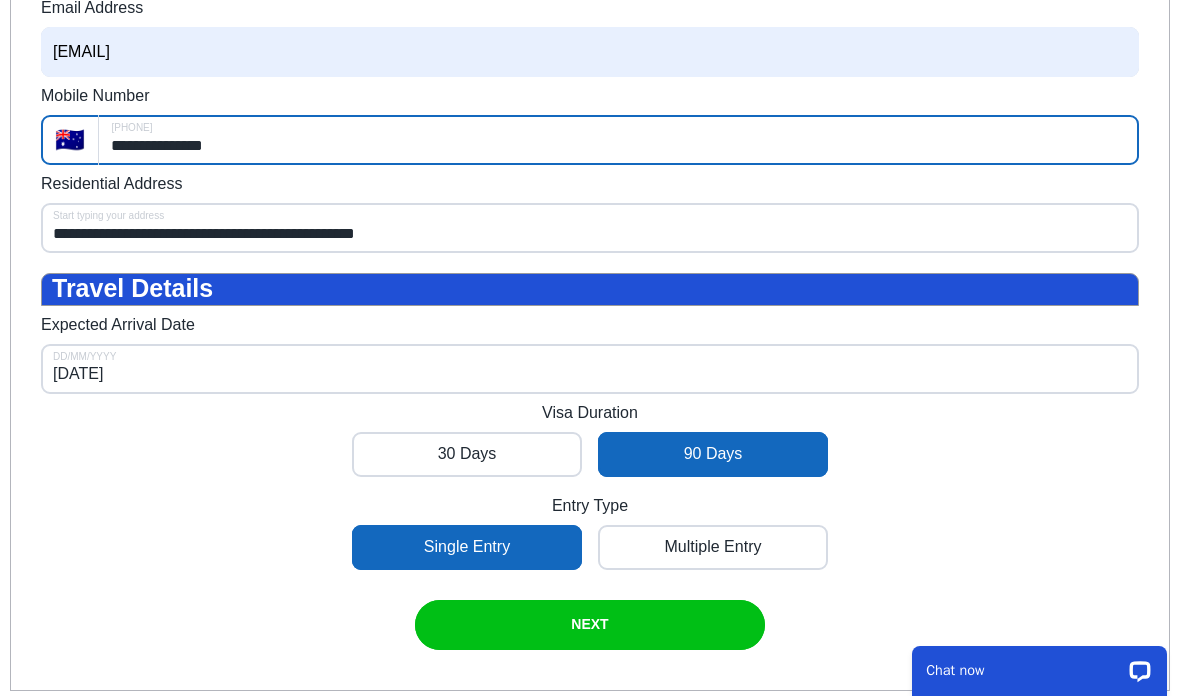 type on "**********" 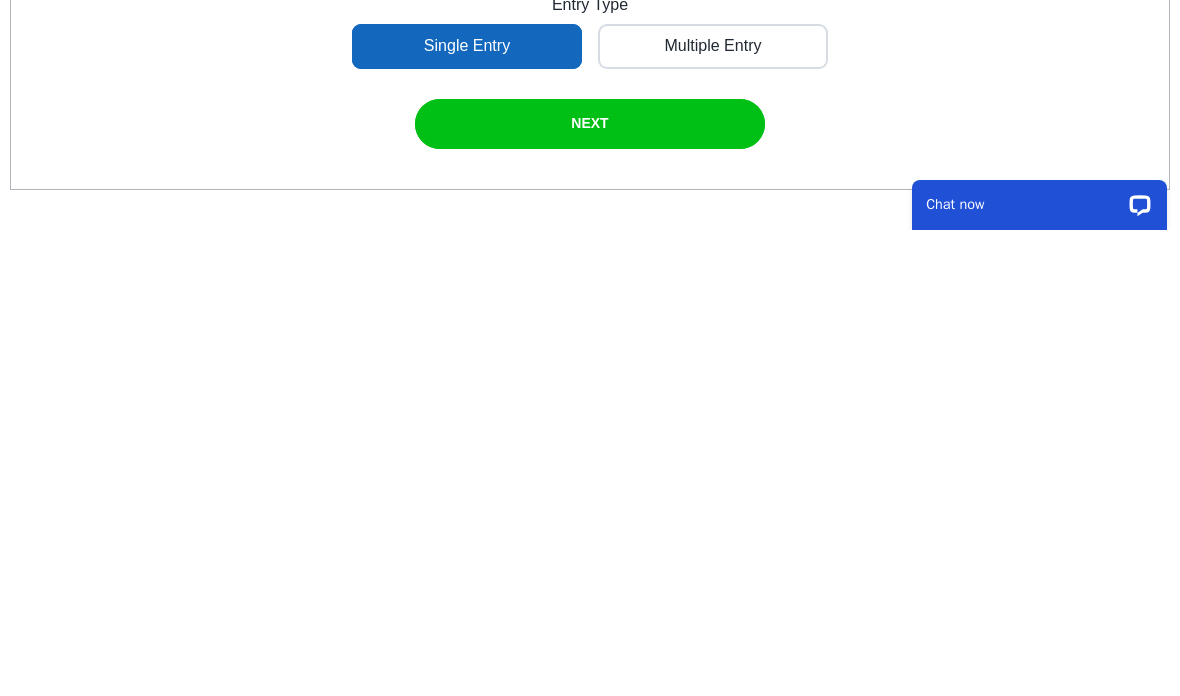 scroll, scrollTop: 895, scrollLeft: 0, axis: vertical 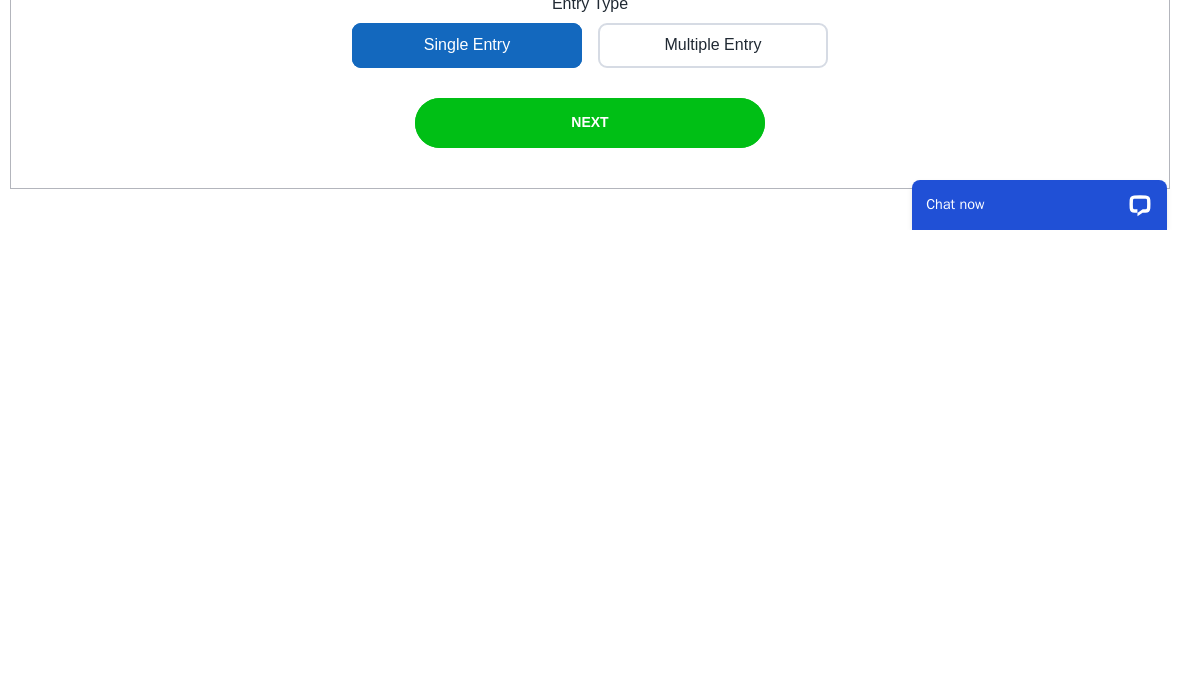 click at bounding box center [590, 123] 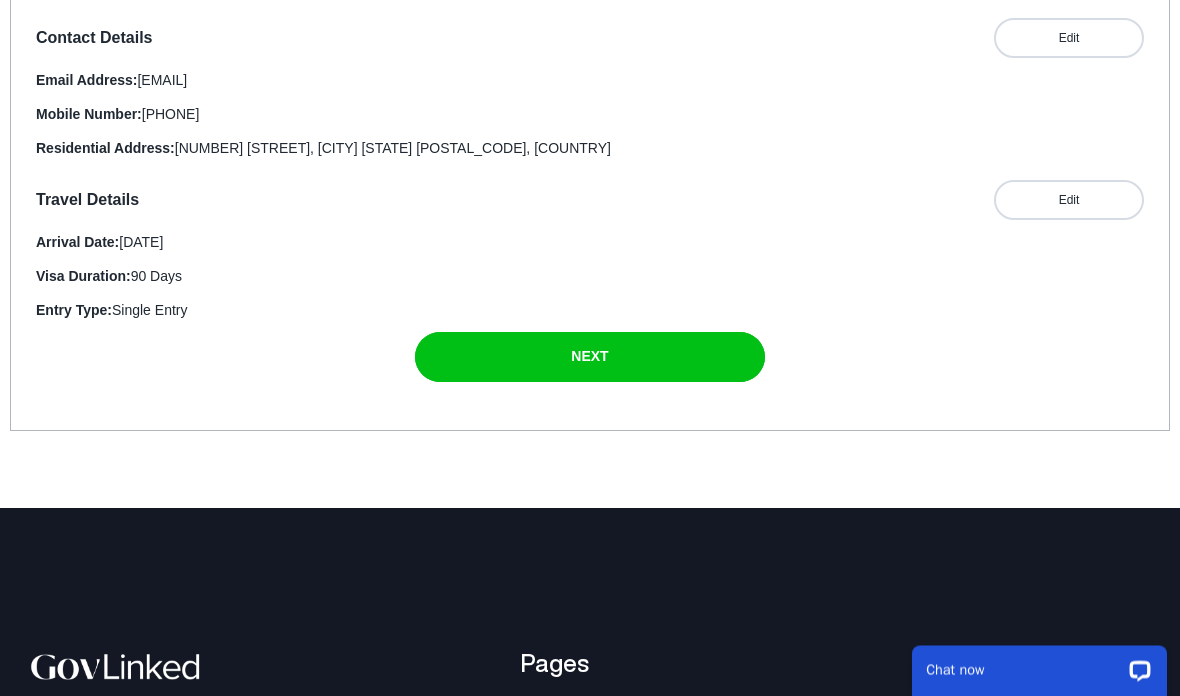 scroll, scrollTop: 559, scrollLeft: 0, axis: vertical 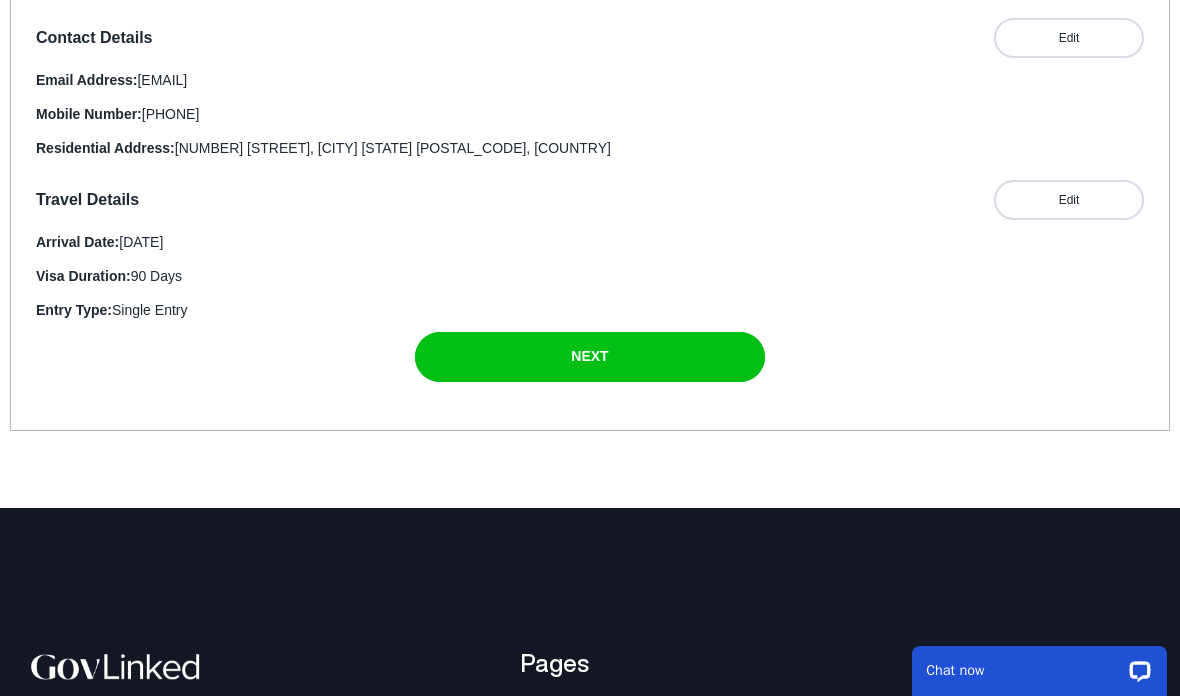 click at bounding box center (590, 357) 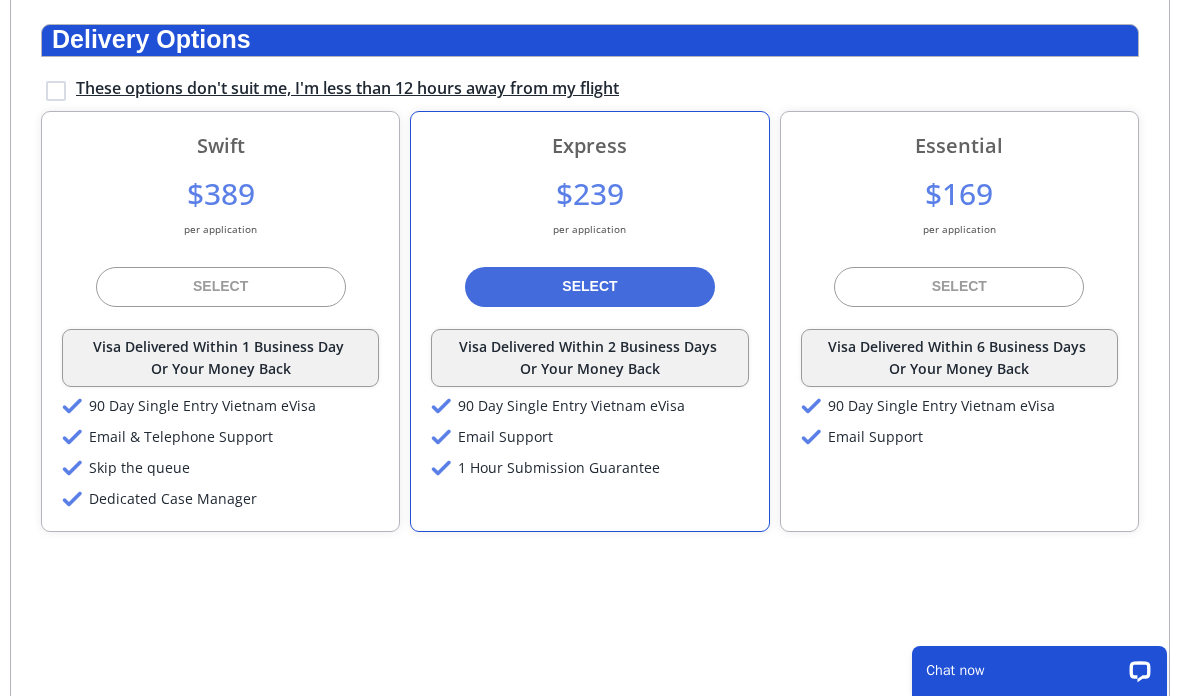 scroll, scrollTop: 337, scrollLeft: 0, axis: vertical 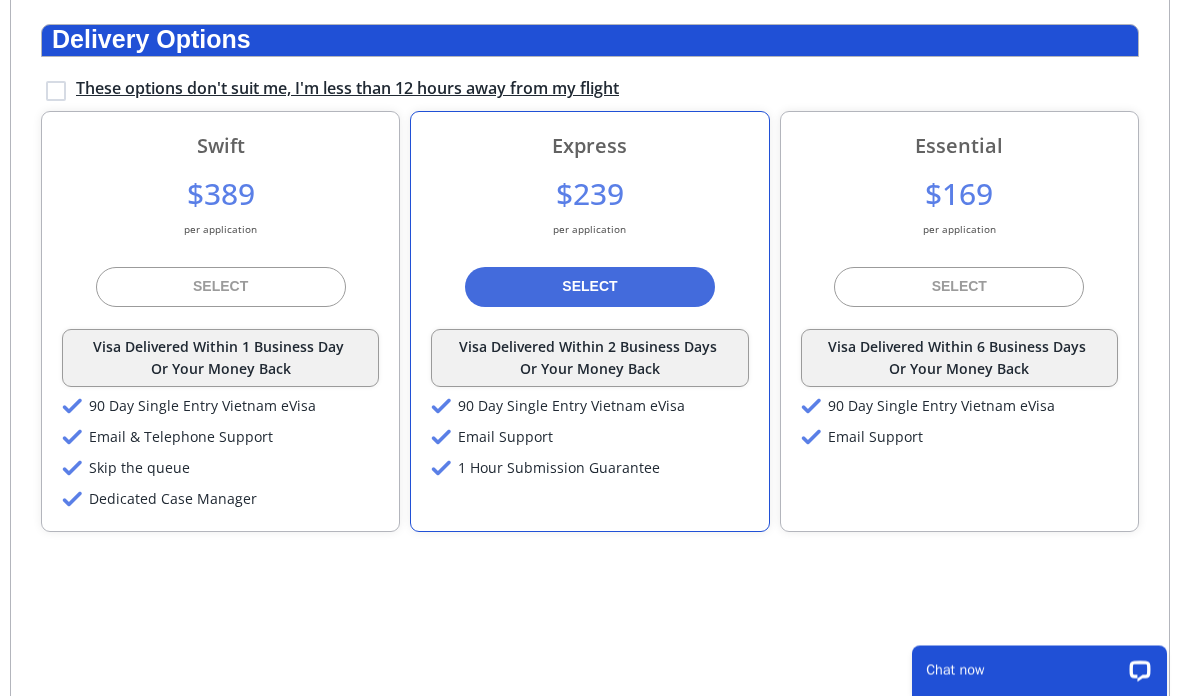 click on "SELECT" at bounding box center [589, 287] 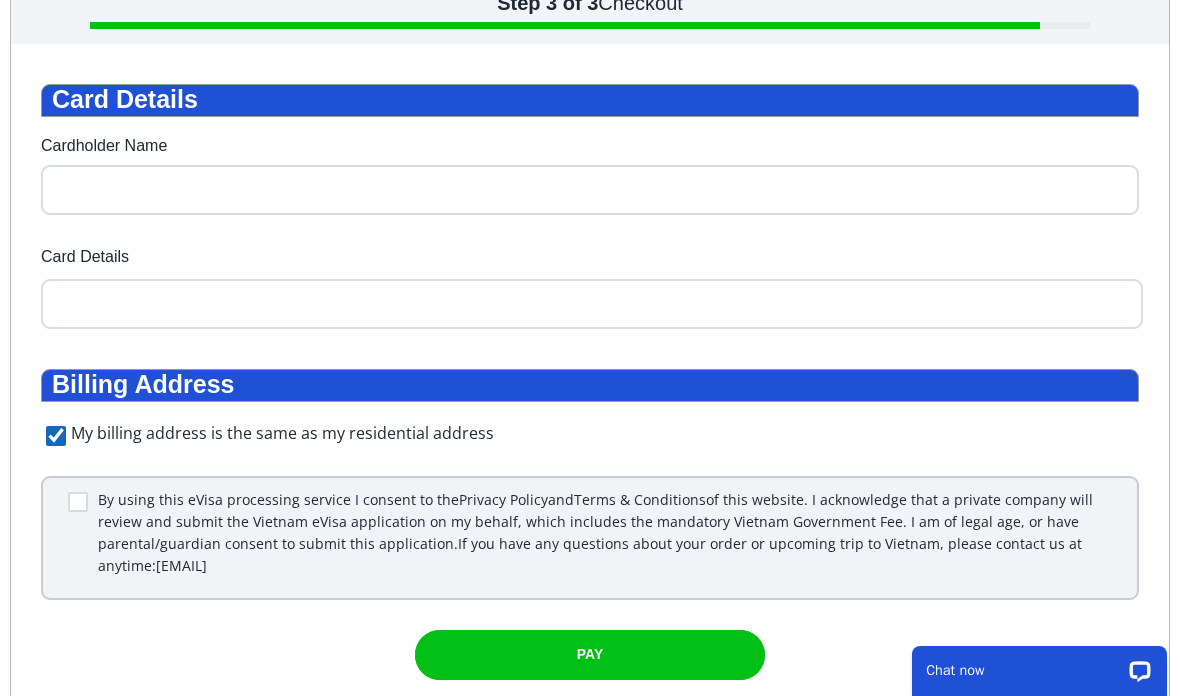 scroll, scrollTop: 312, scrollLeft: 0, axis: vertical 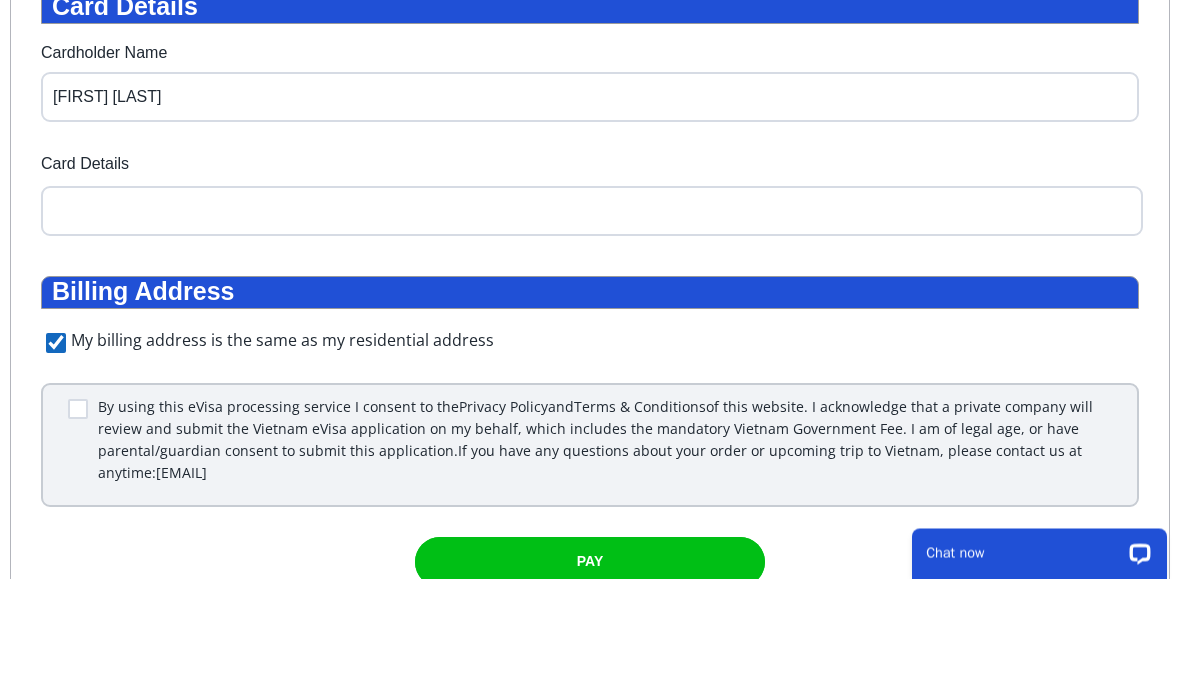 type on "[FIRST] [LAST]" 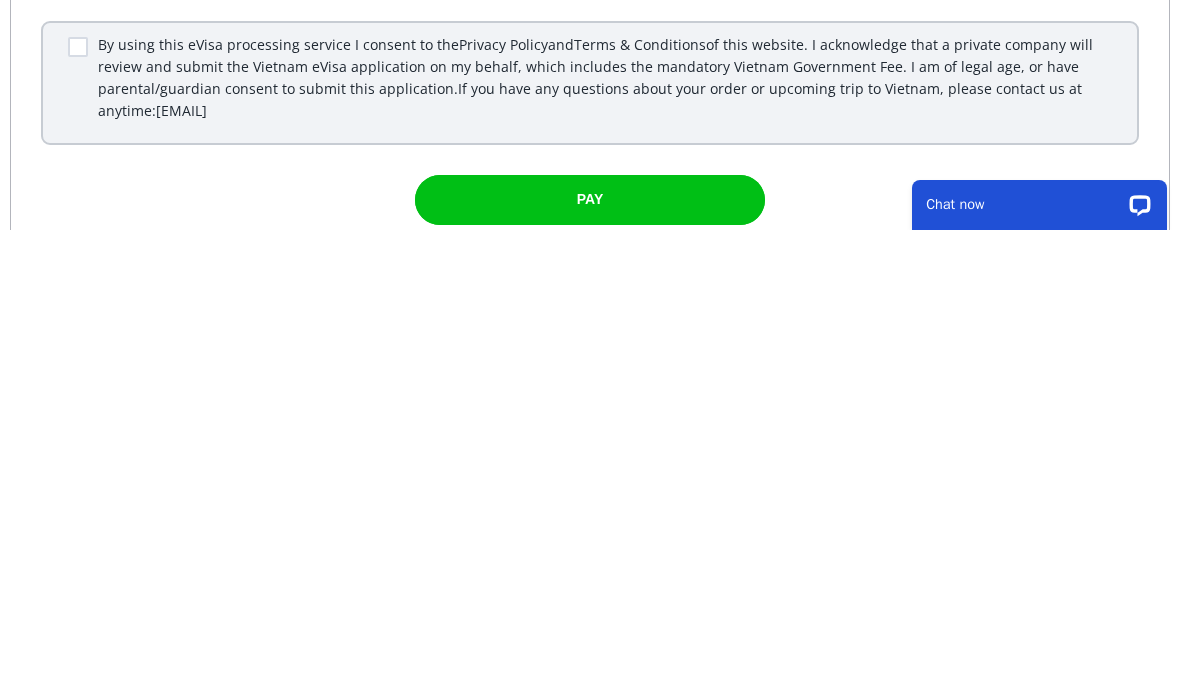 scroll, scrollTop: 327, scrollLeft: 0, axis: vertical 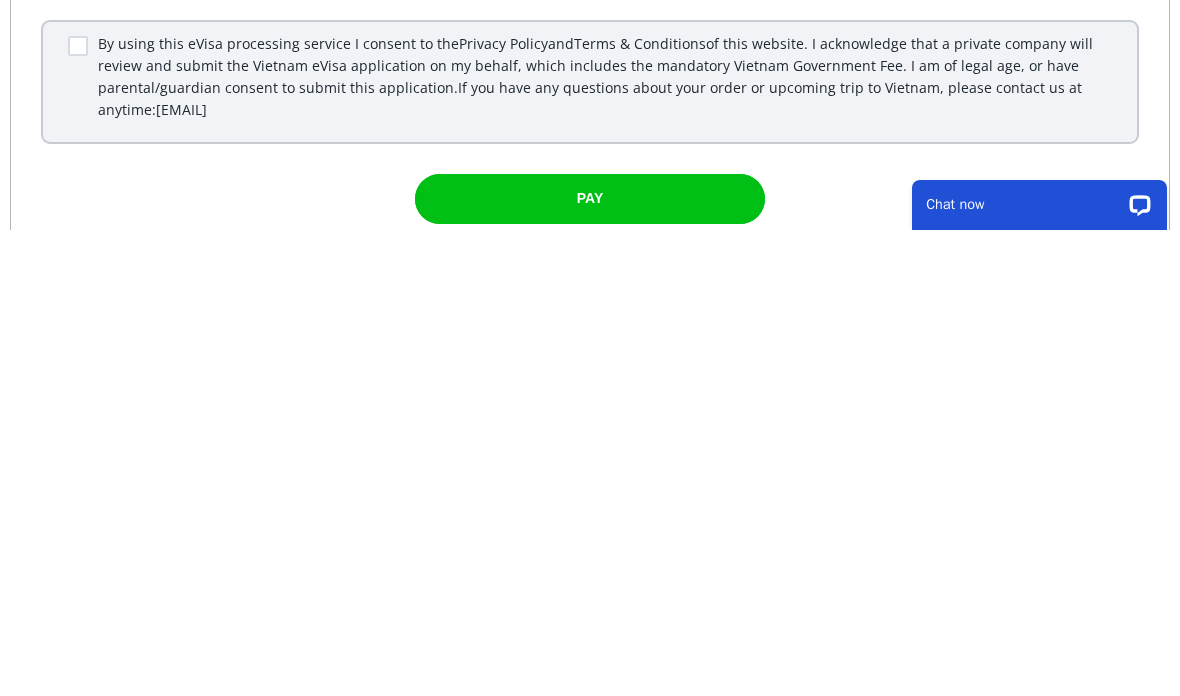 click at bounding box center (78, 46) 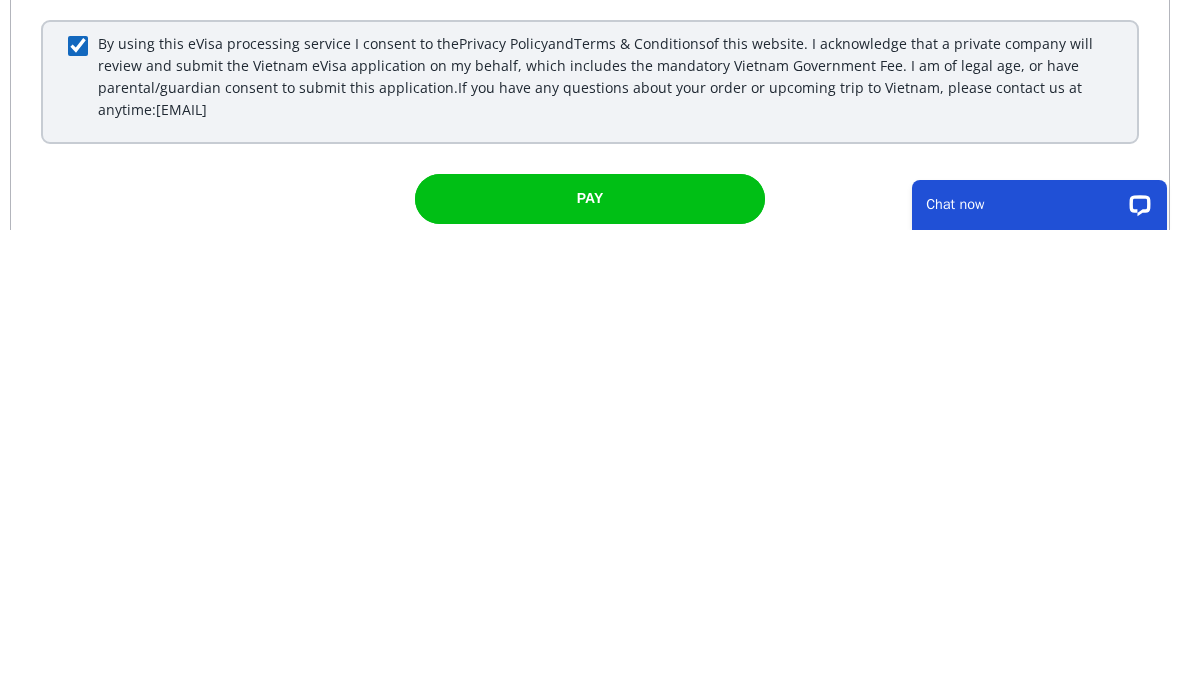 checkbox on "true" 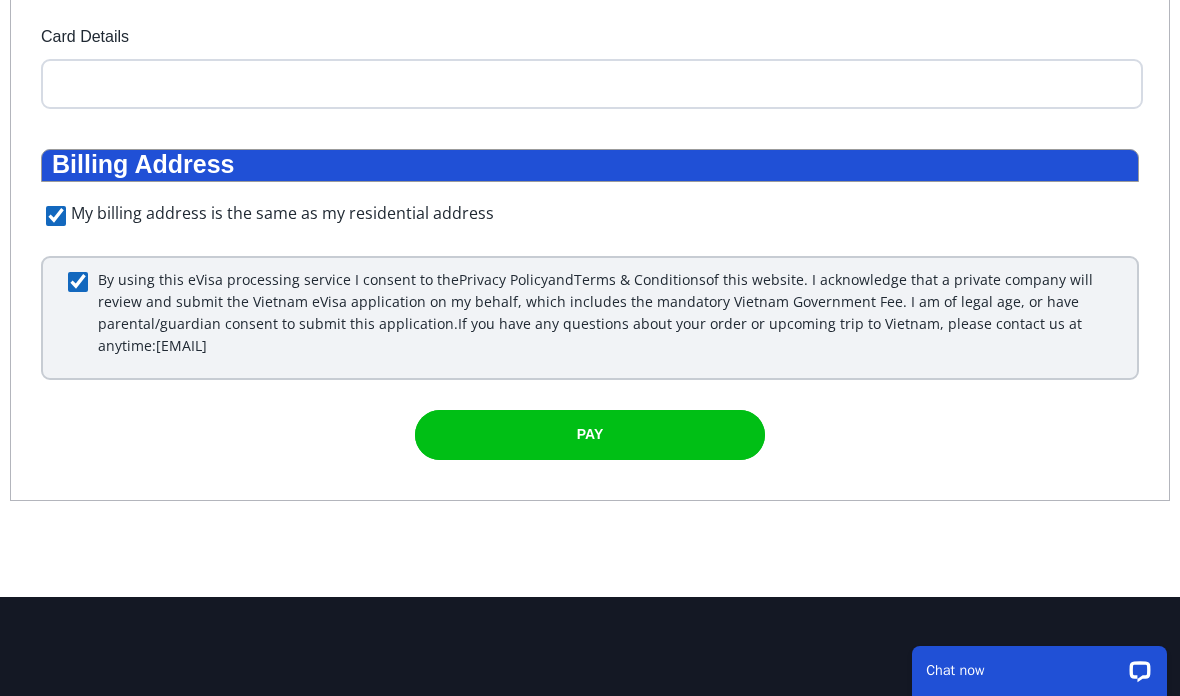 scroll, scrollTop: 555, scrollLeft: 0, axis: vertical 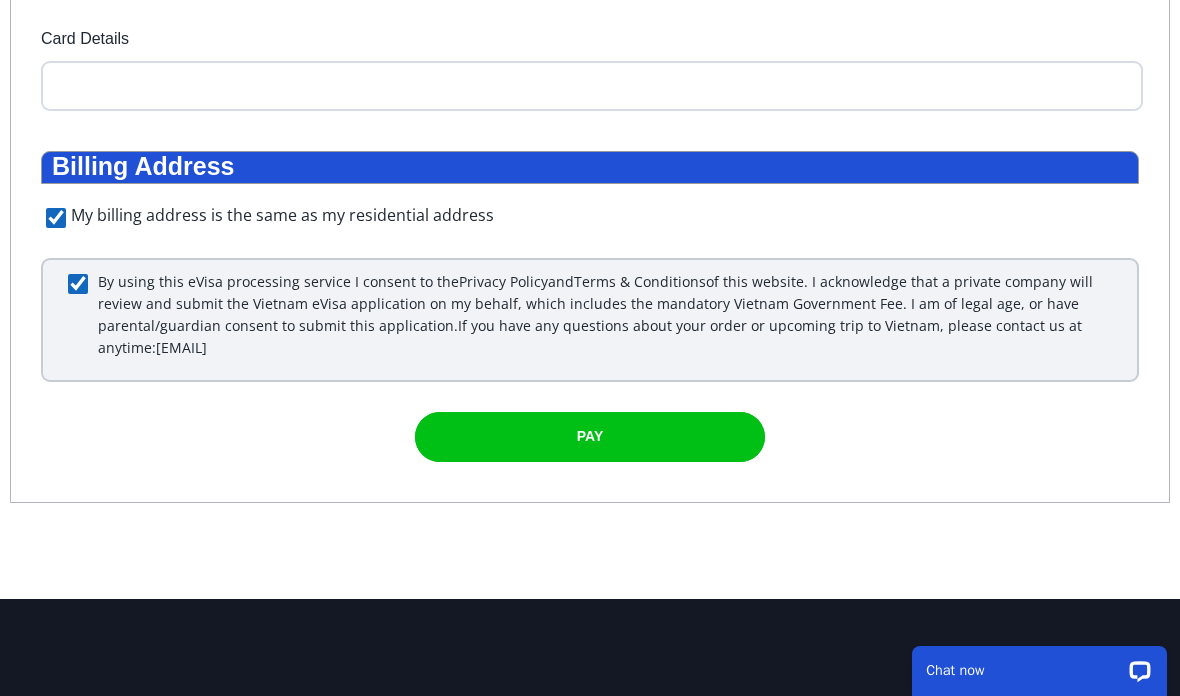 click at bounding box center (590, 437) 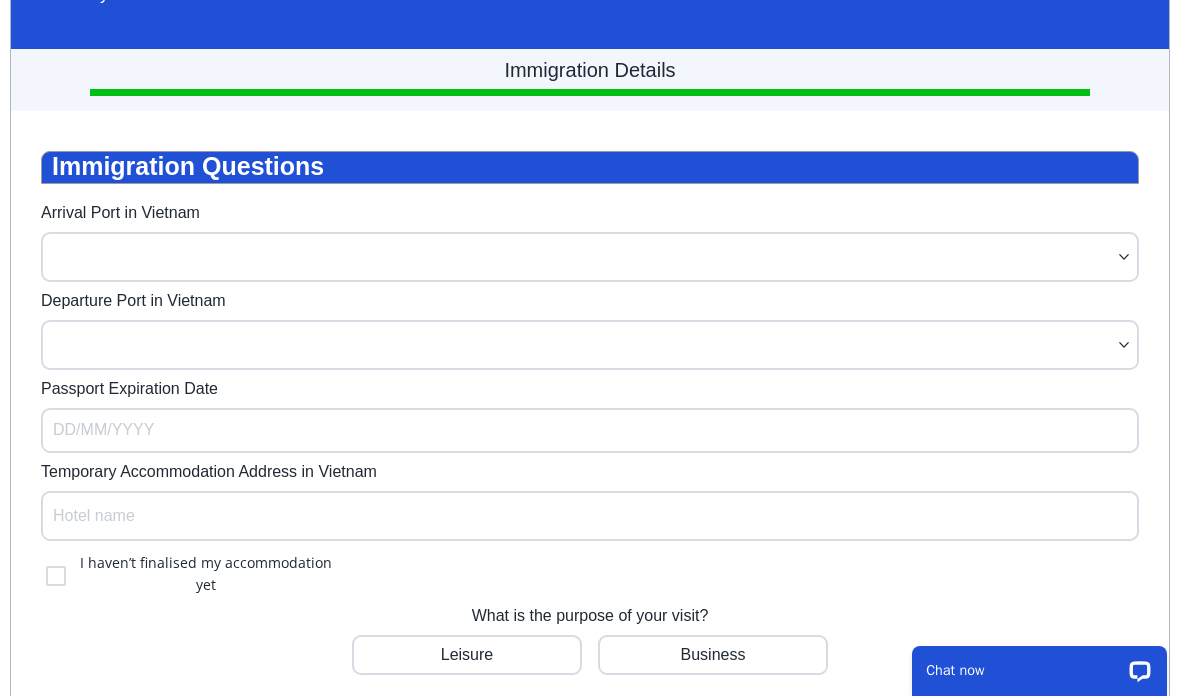 scroll, scrollTop: 207, scrollLeft: 0, axis: vertical 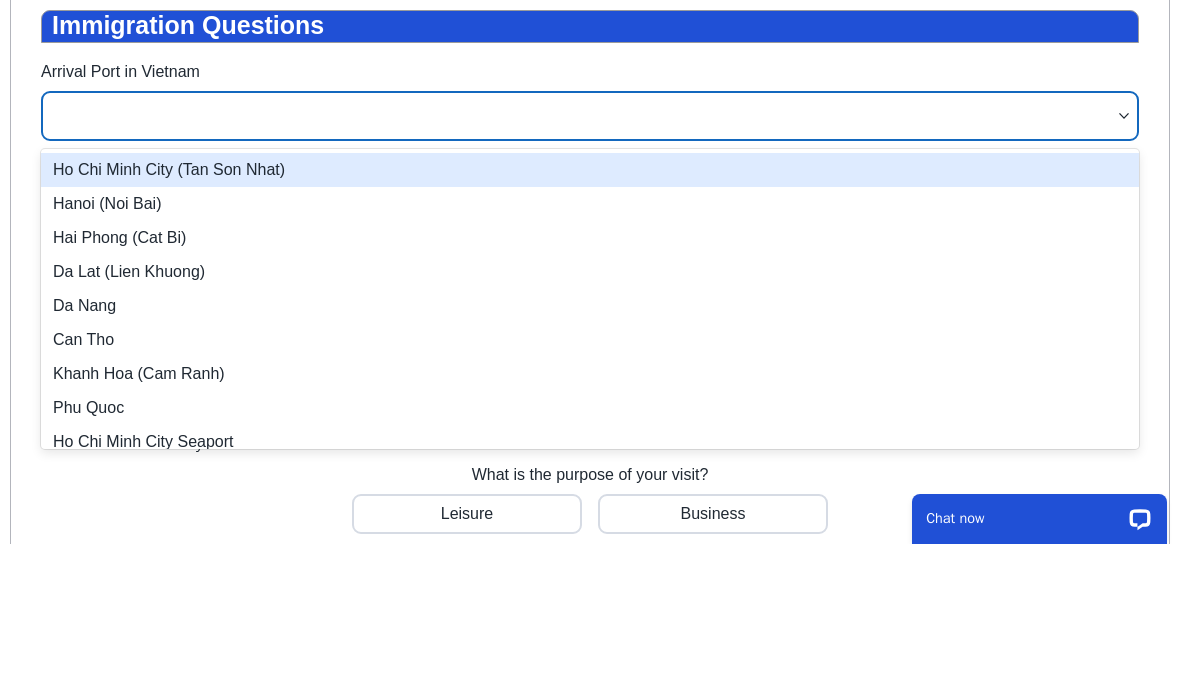 click on "Ho Chi Minh City (Tan Son Nhat)" at bounding box center (590, 170) 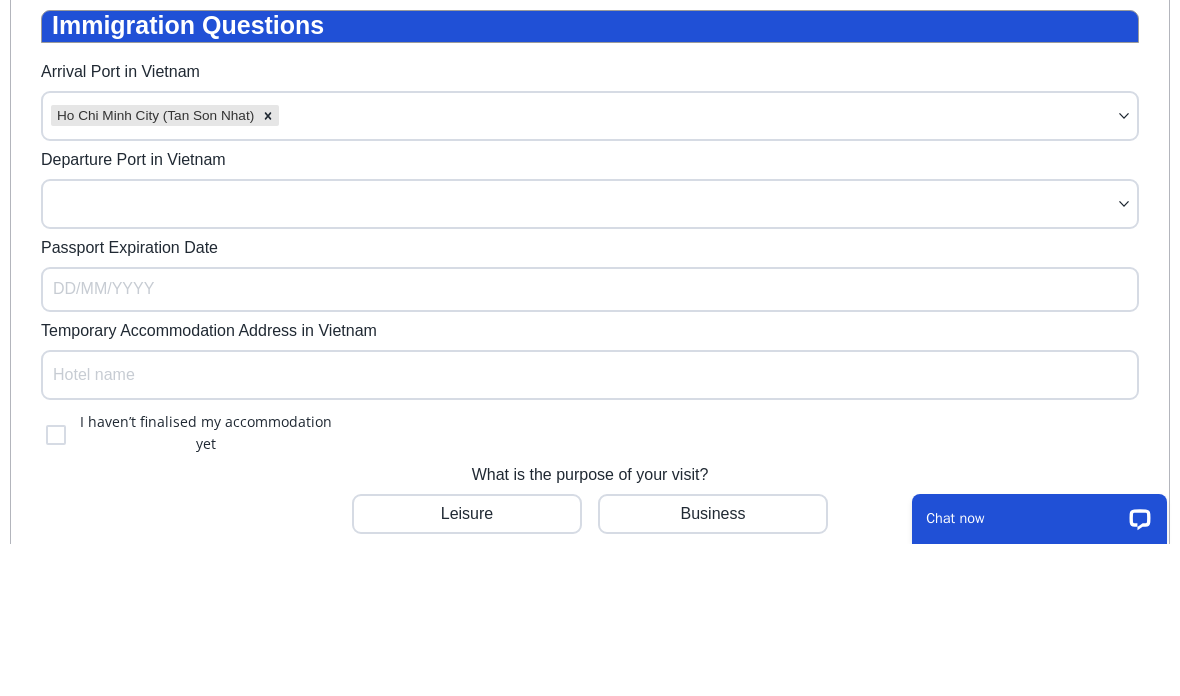scroll, scrollTop: 360, scrollLeft: 0, axis: vertical 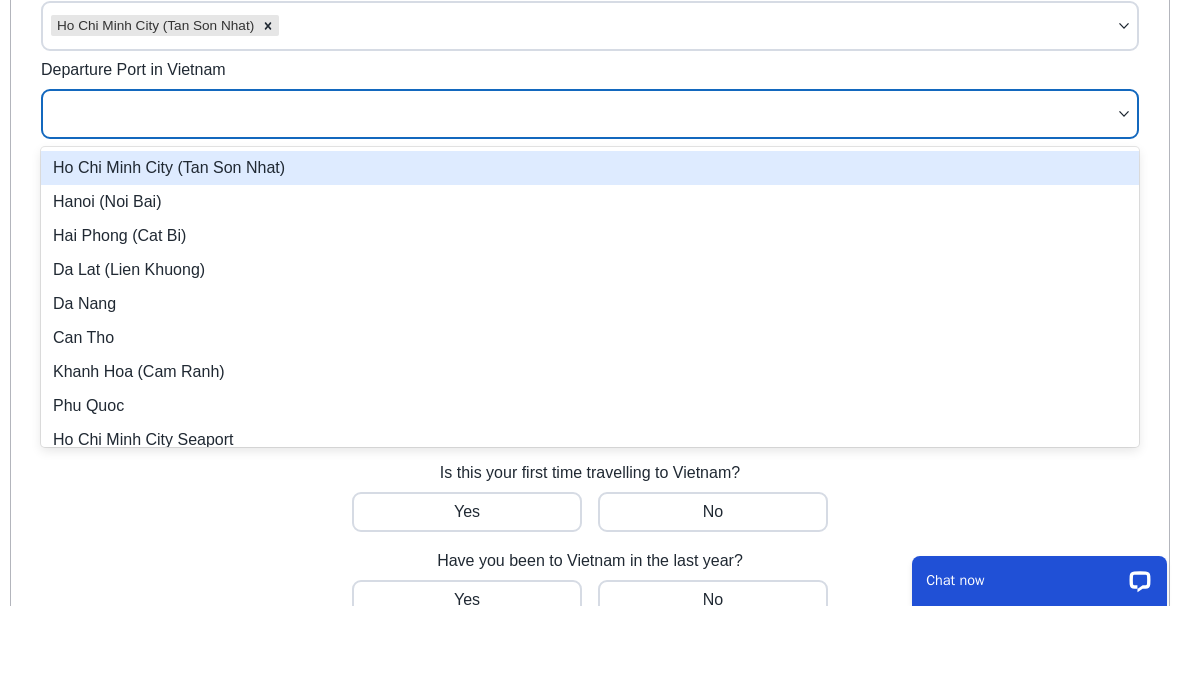 click on "Ho Chi Minh City (Tan Son Nhat)" at bounding box center [590, 168] 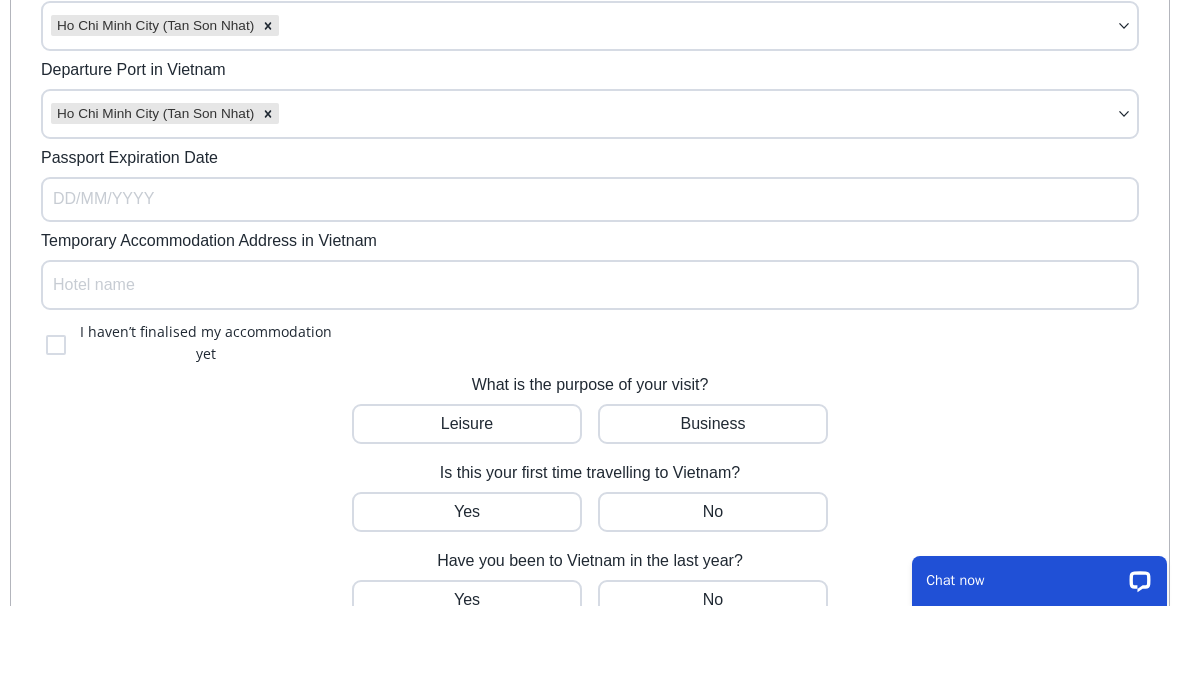 scroll, scrollTop: 450, scrollLeft: 0, axis: vertical 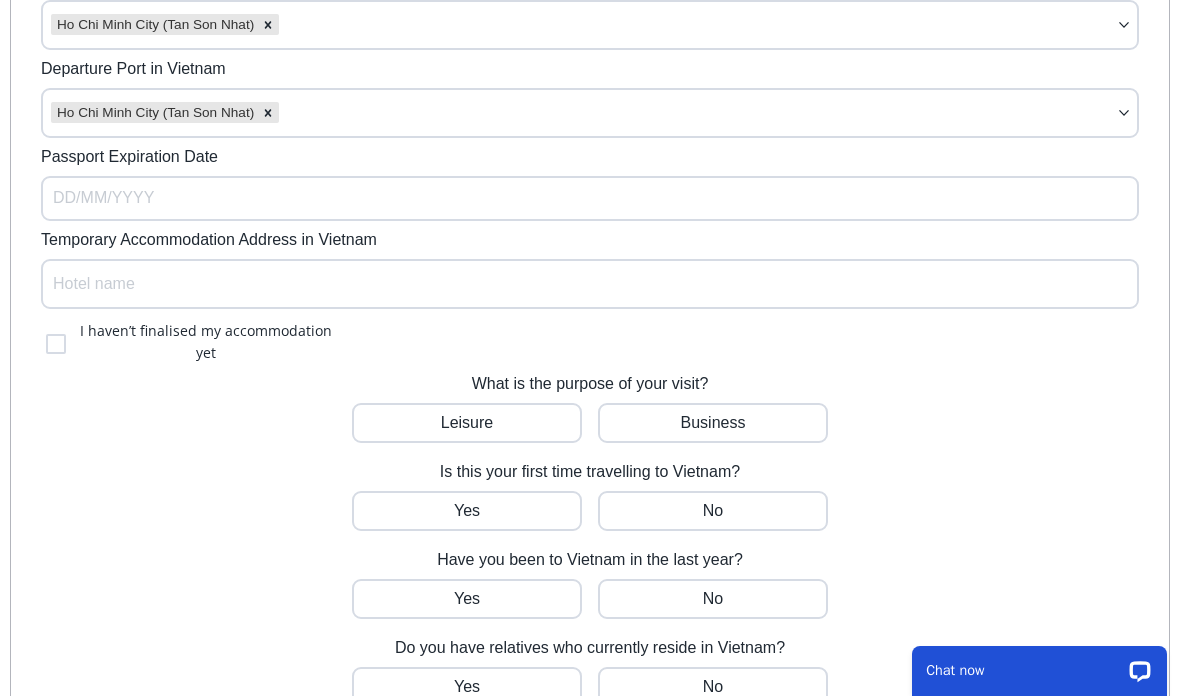 click on "Passport Expiration Date" at bounding box center [590, 198] 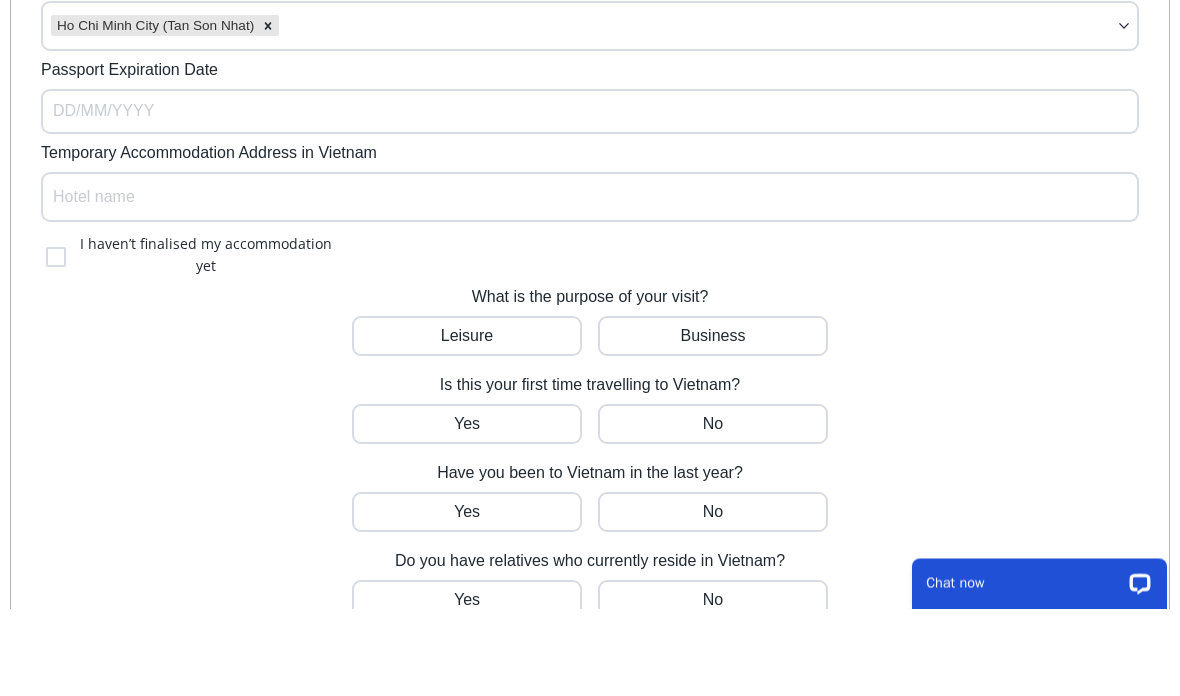 select on "*" 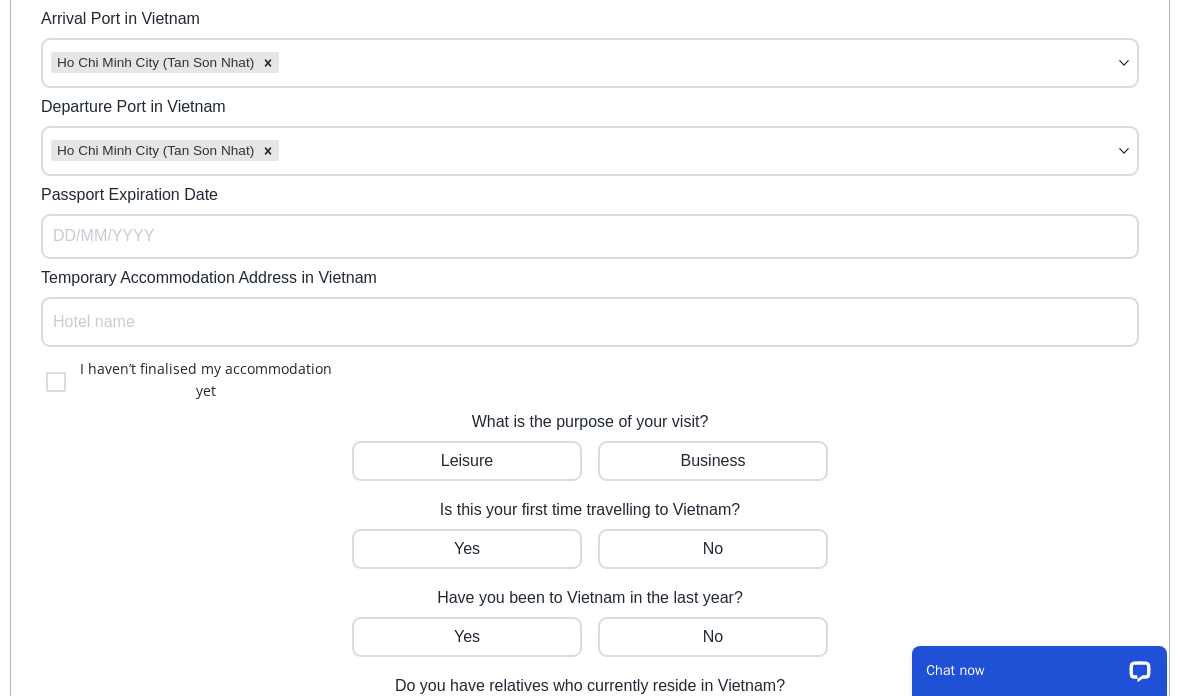 scroll, scrollTop: 396, scrollLeft: 0, axis: vertical 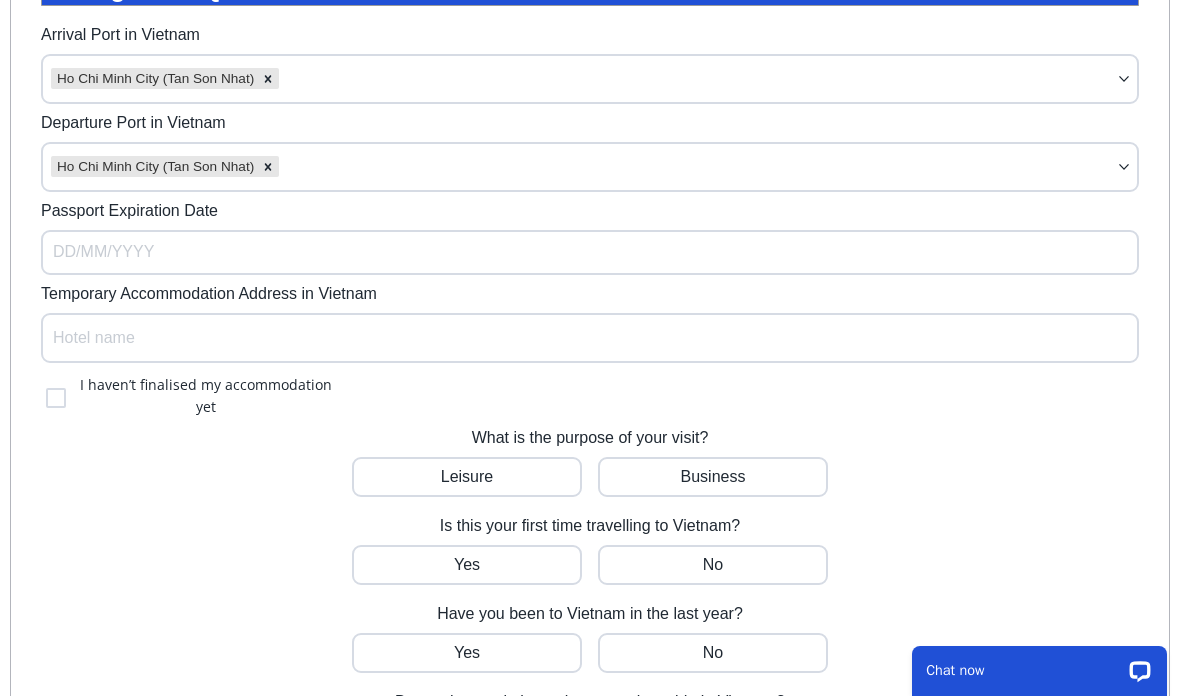 click on "Passport Expiration Date" at bounding box center (590, 252) 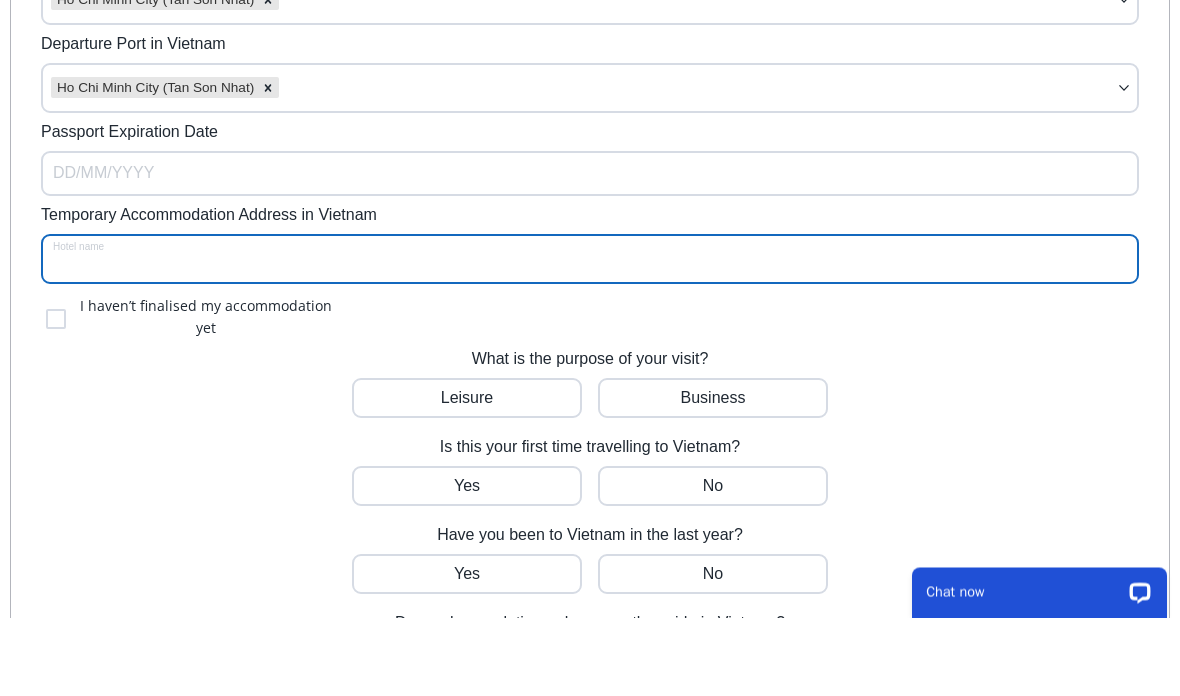 click on "Temporary Accommodation Address in Vietnam" at bounding box center [590, 260] 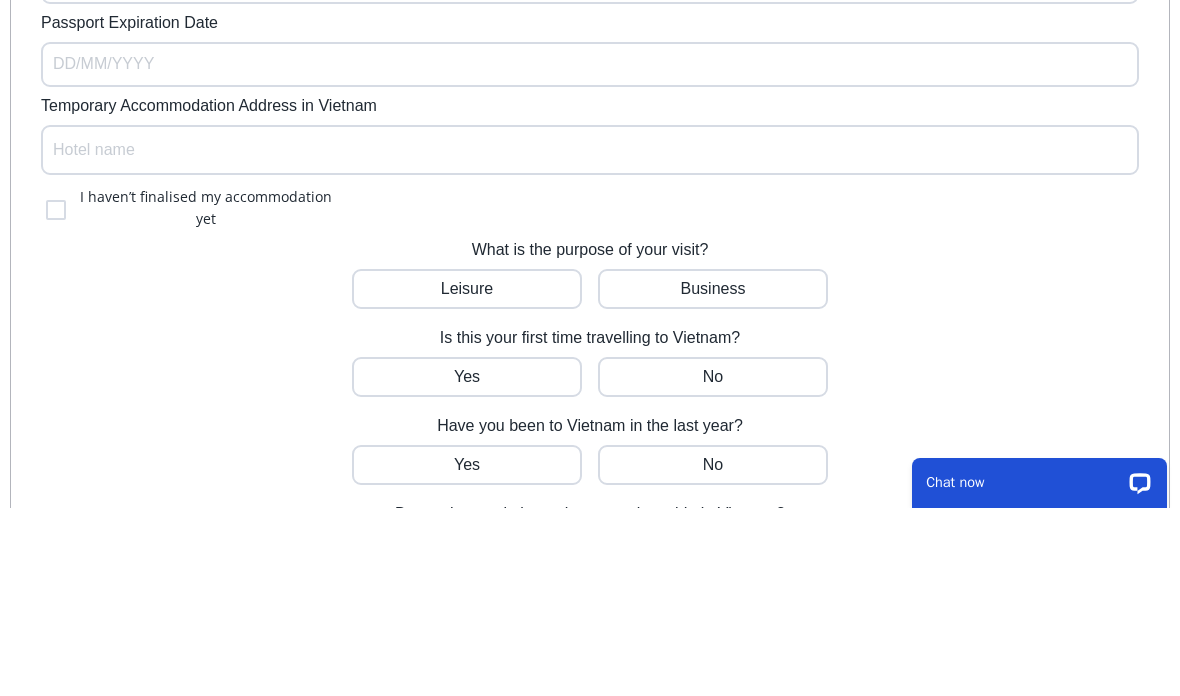 click on "Passport Expiration Date" at bounding box center [590, 64] 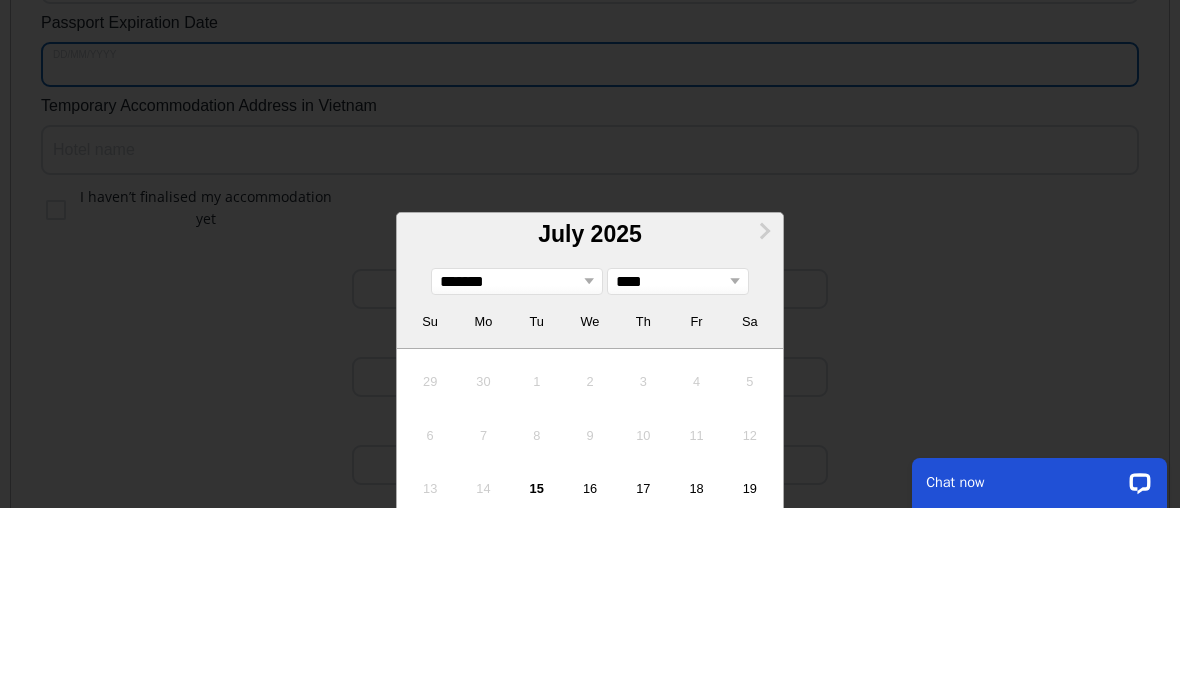 scroll, scrollTop: 585, scrollLeft: 0, axis: vertical 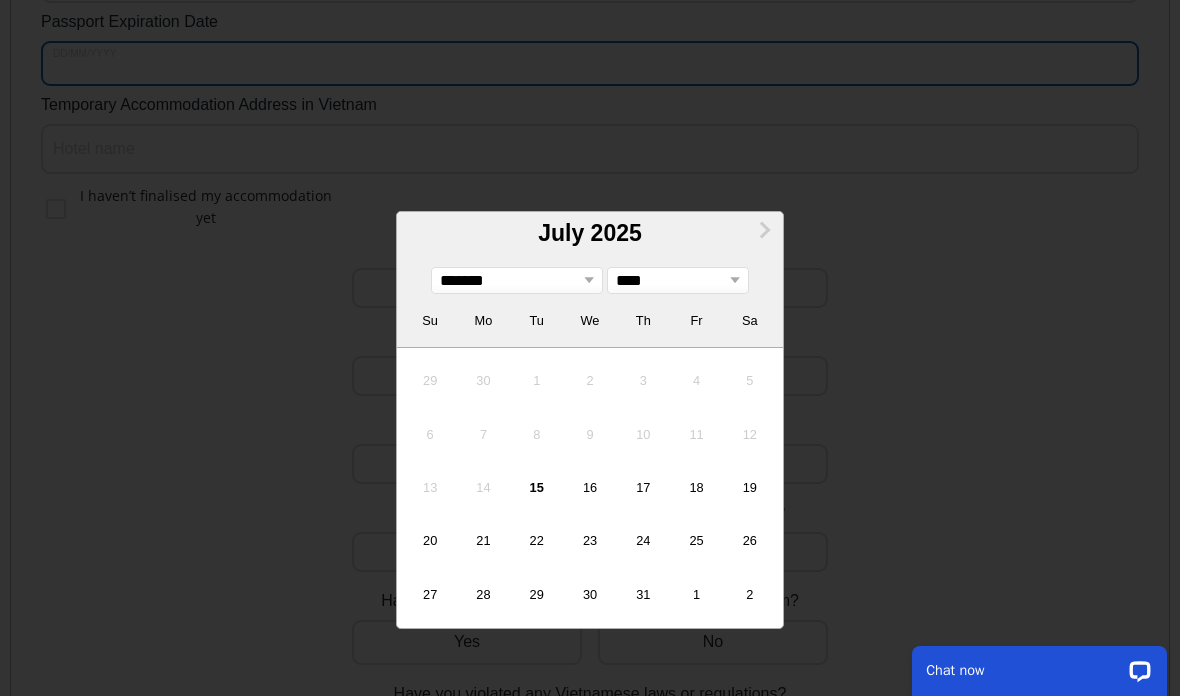 click on "Next Month" at bounding box center [765, 230] 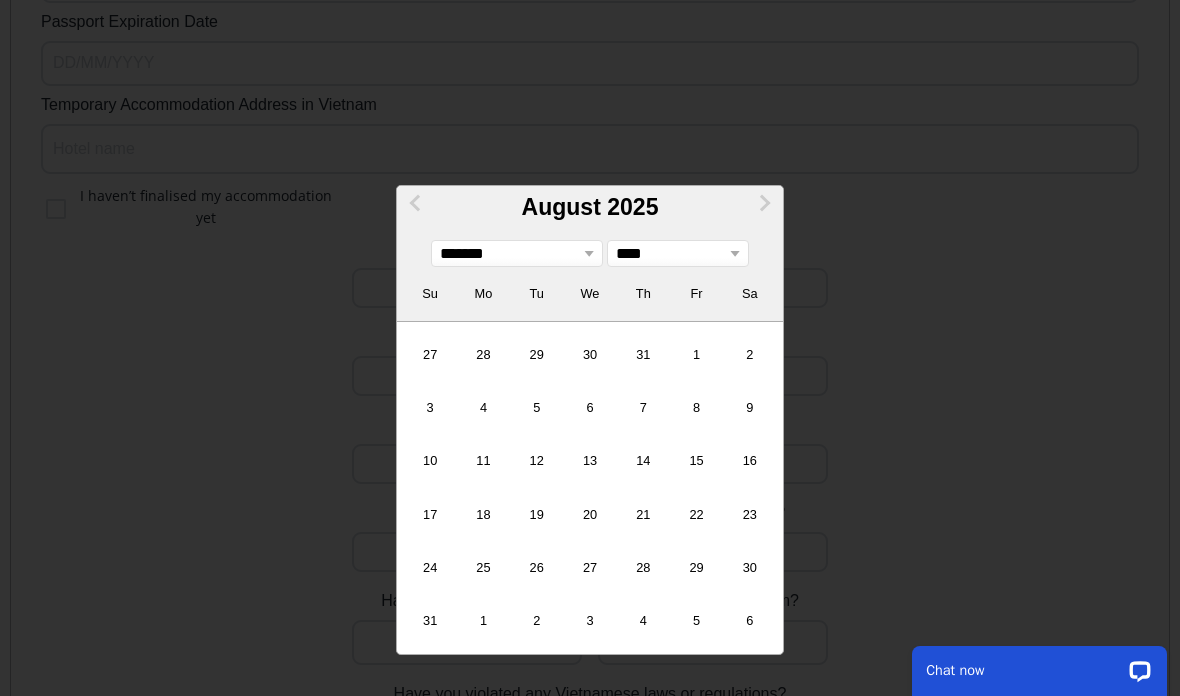 click on "Next Month" at bounding box center [763, 202] 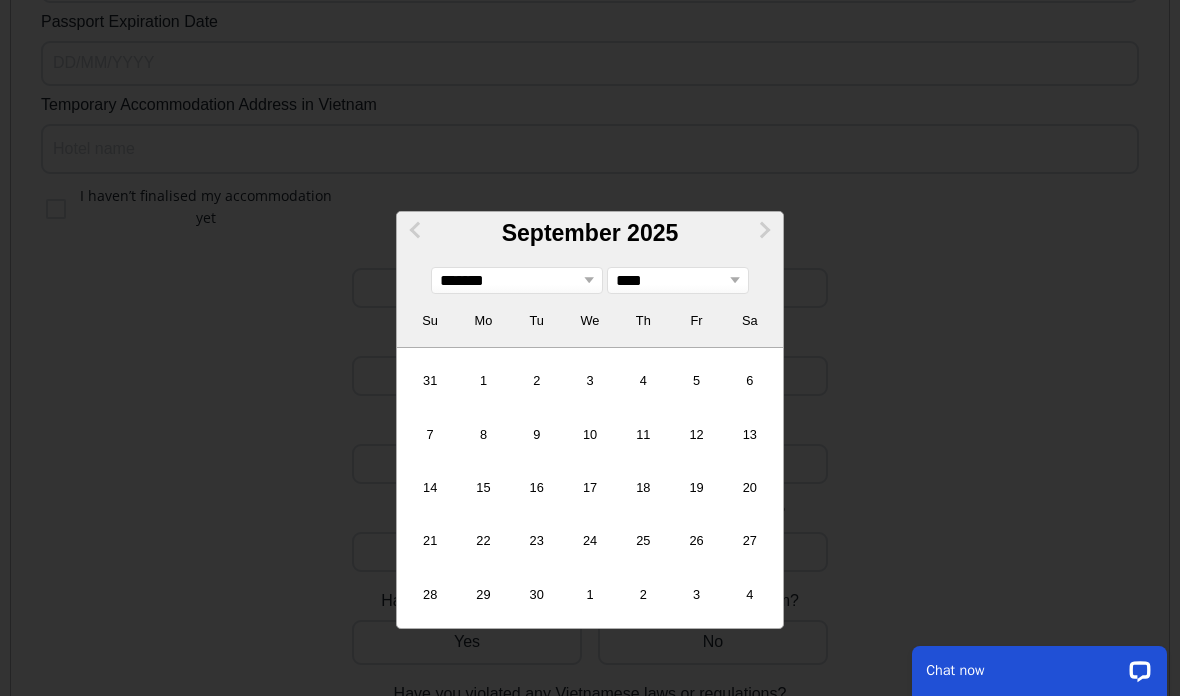click on "Next Month" at bounding box center (765, 230) 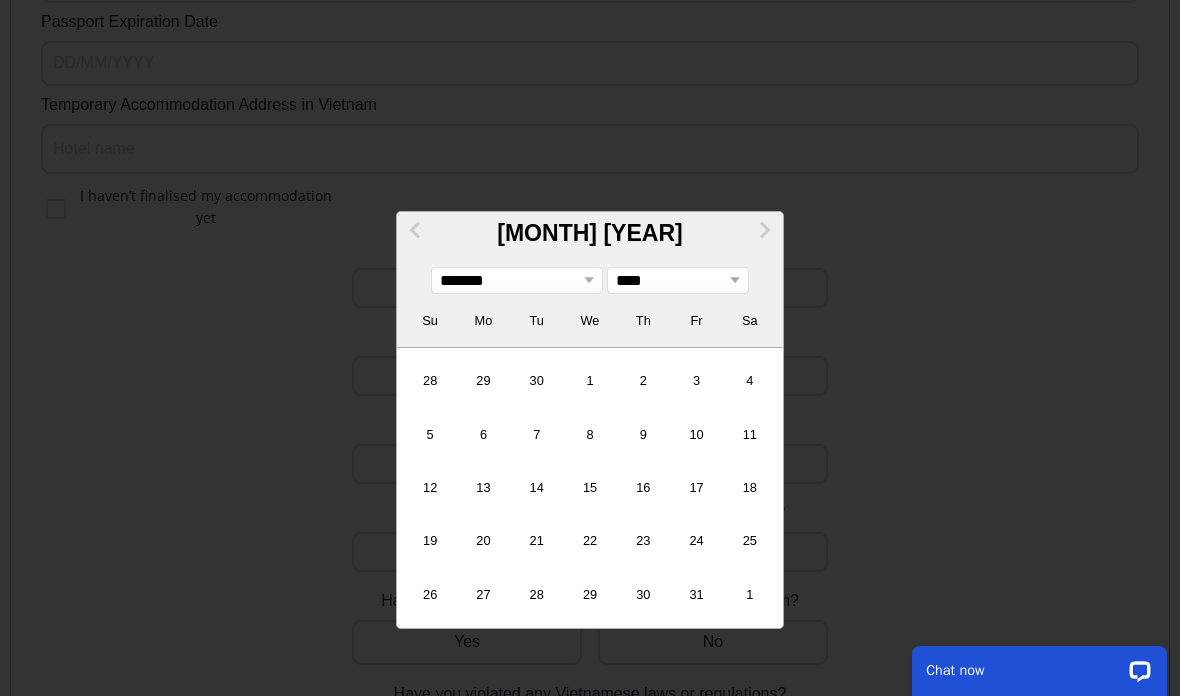 click on "******* ******** ***** ***** *** **** **** ****** ********* ******* ******** ********" at bounding box center [517, 281] 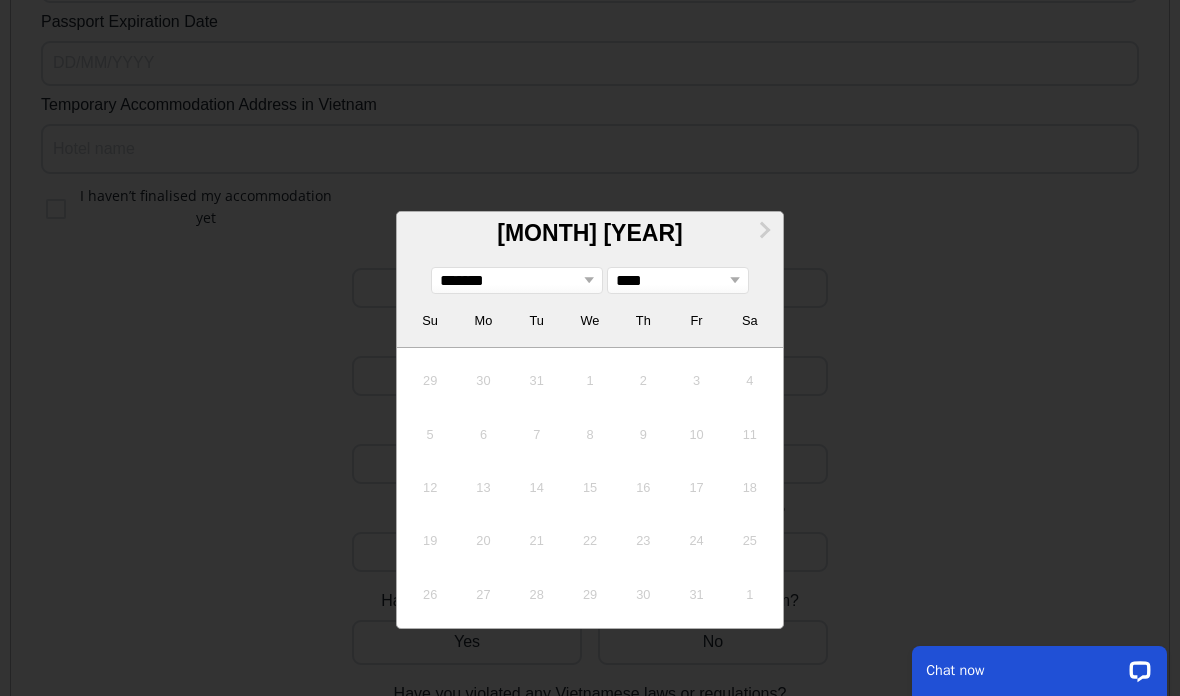 click on "**** **** **** **** **** **** **** **** **** **** **** **** **** **** **** **** **** **** **** **** **** **** **** **** **** **** **** **** **** **** **** **** **** **** **** **** **** **** **** **** **** **** **** **** **** **** **** **** **** **** **** **** **** **** **** **** **** **** **** **** **** **** **** **** **** **** **** **** **** **** **** **** **** **** **** ****" at bounding box center [678, 281] 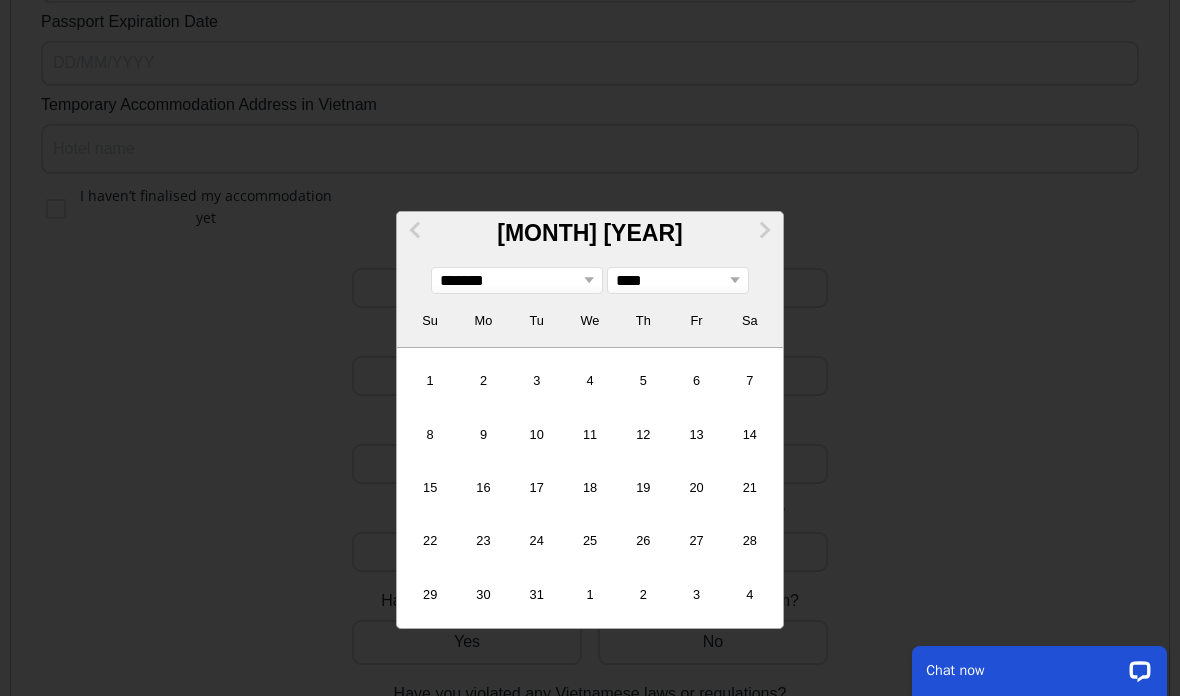 click on "11" at bounding box center (590, 435) 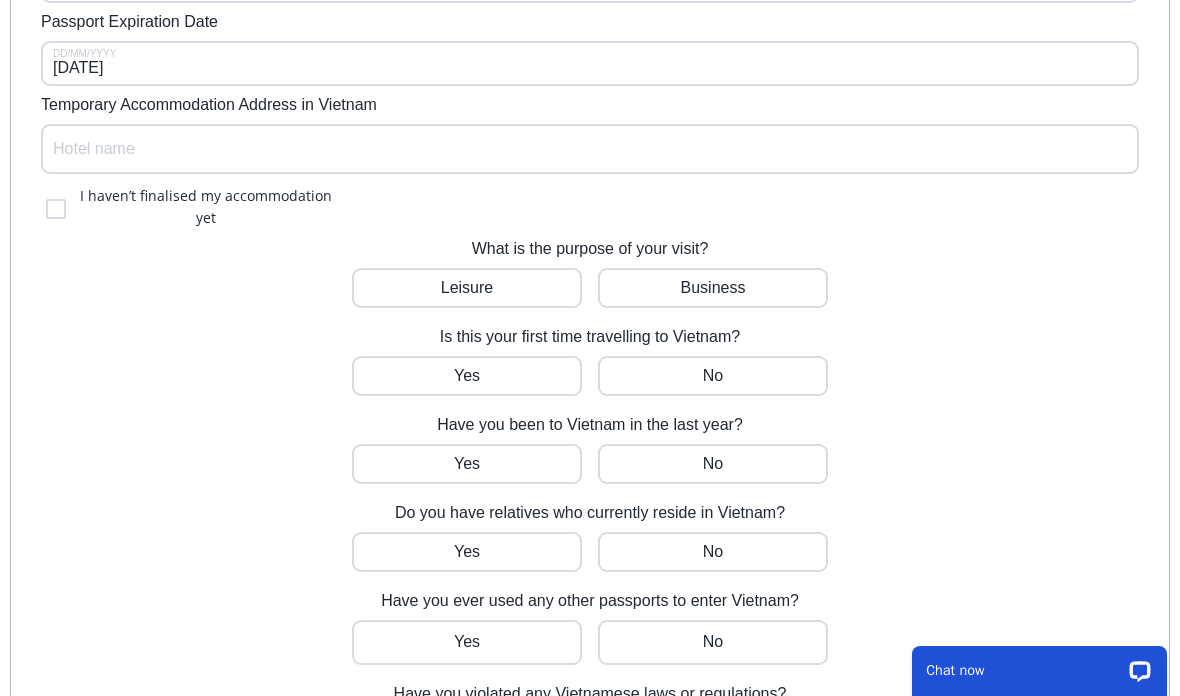 click at bounding box center (56, 209) 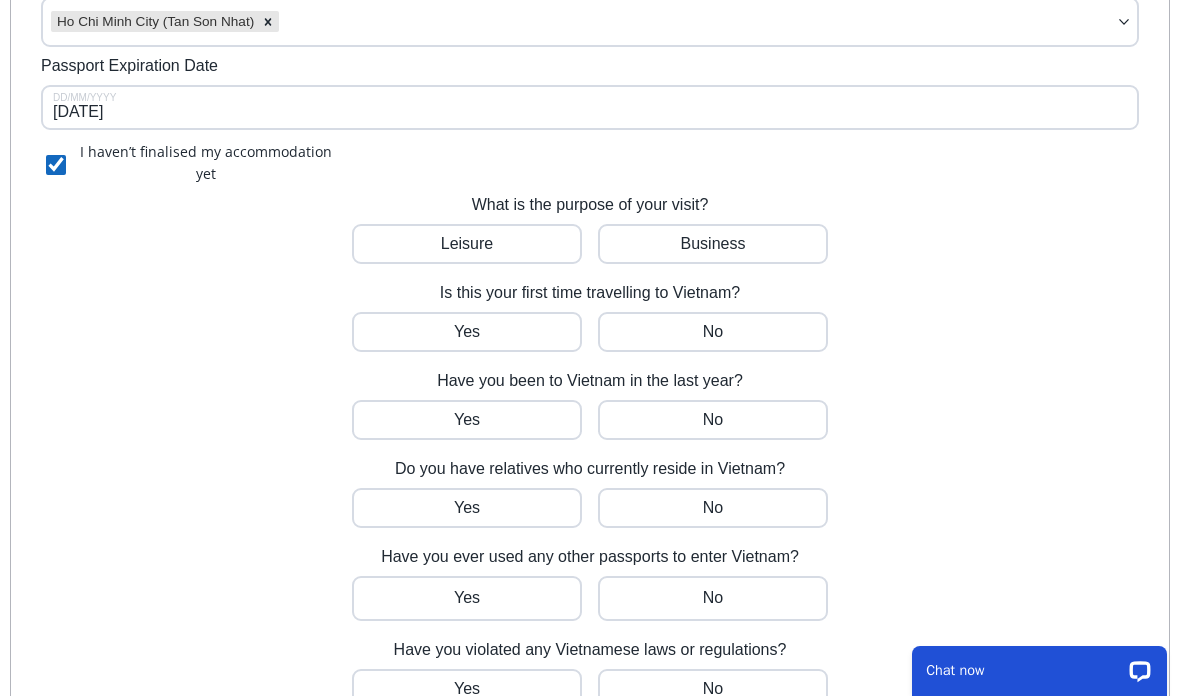 click at bounding box center [467, 244] 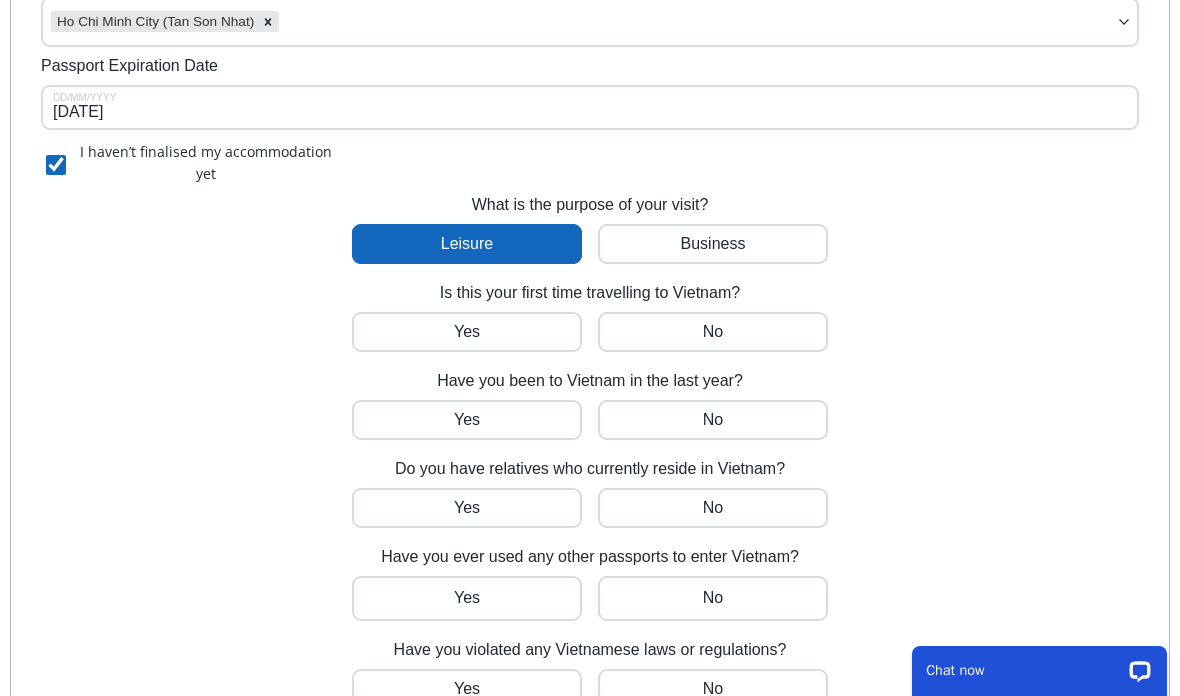 click at bounding box center [467, 332] 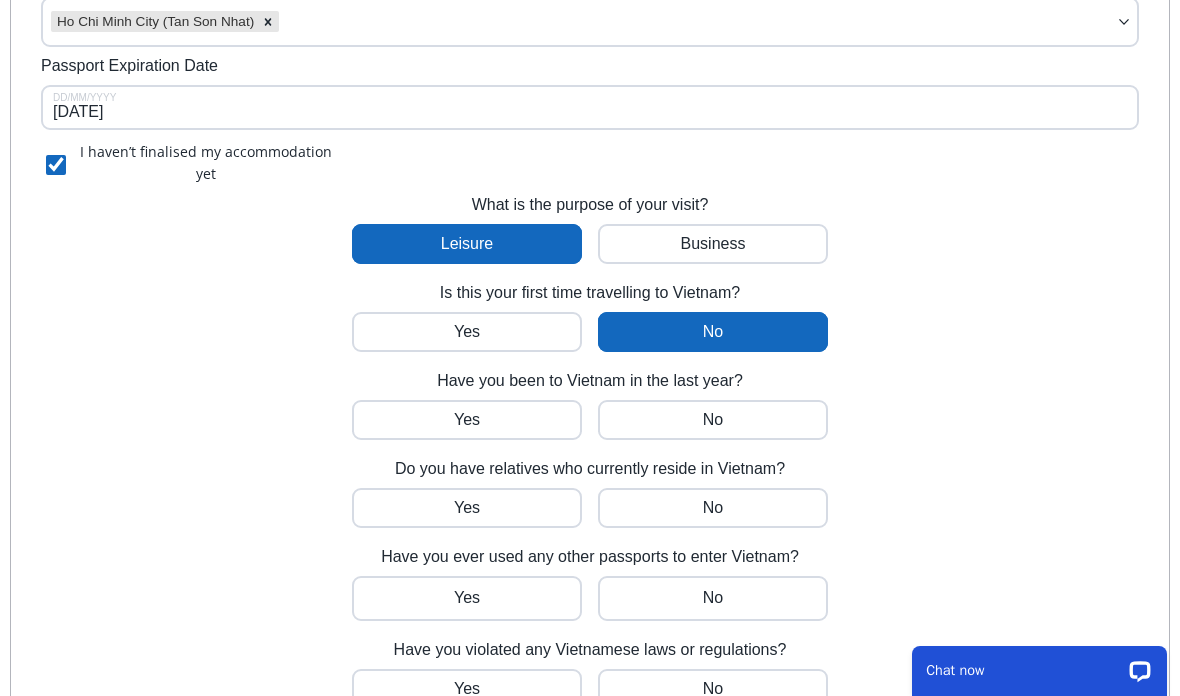 click at bounding box center (467, 420) 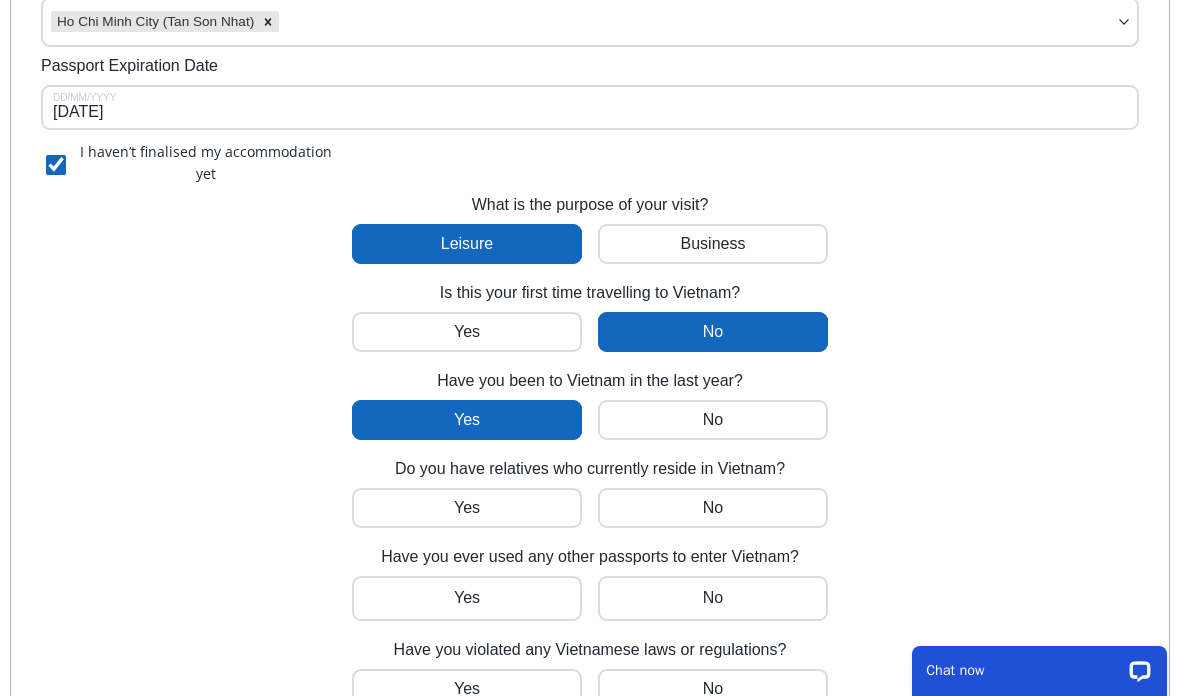 click at bounding box center (467, 508) 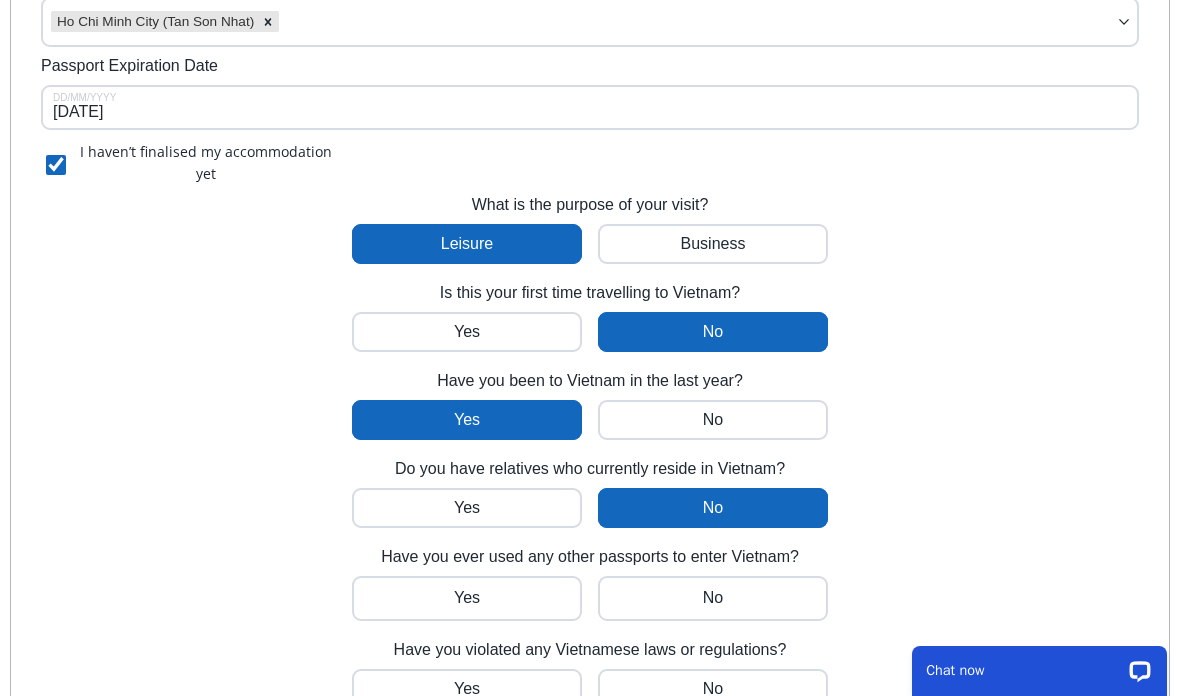 click at bounding box center (467, 598) 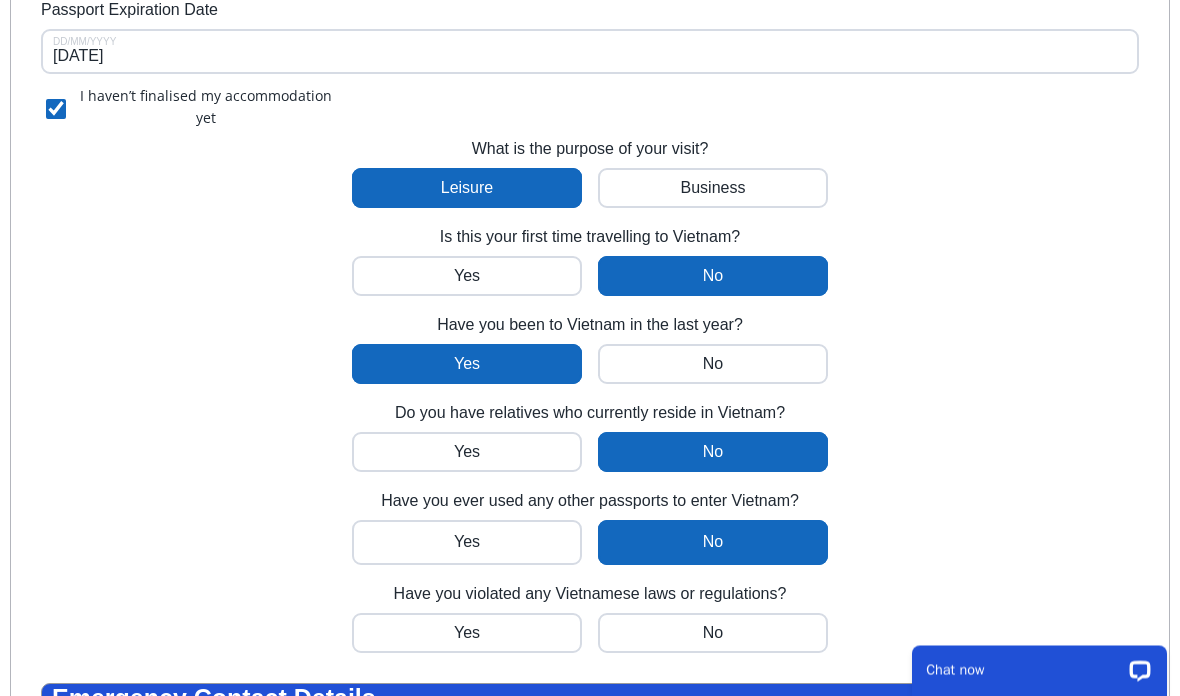 scroll, scrollTop: 660, scrollLeft: 0, axis: vertical 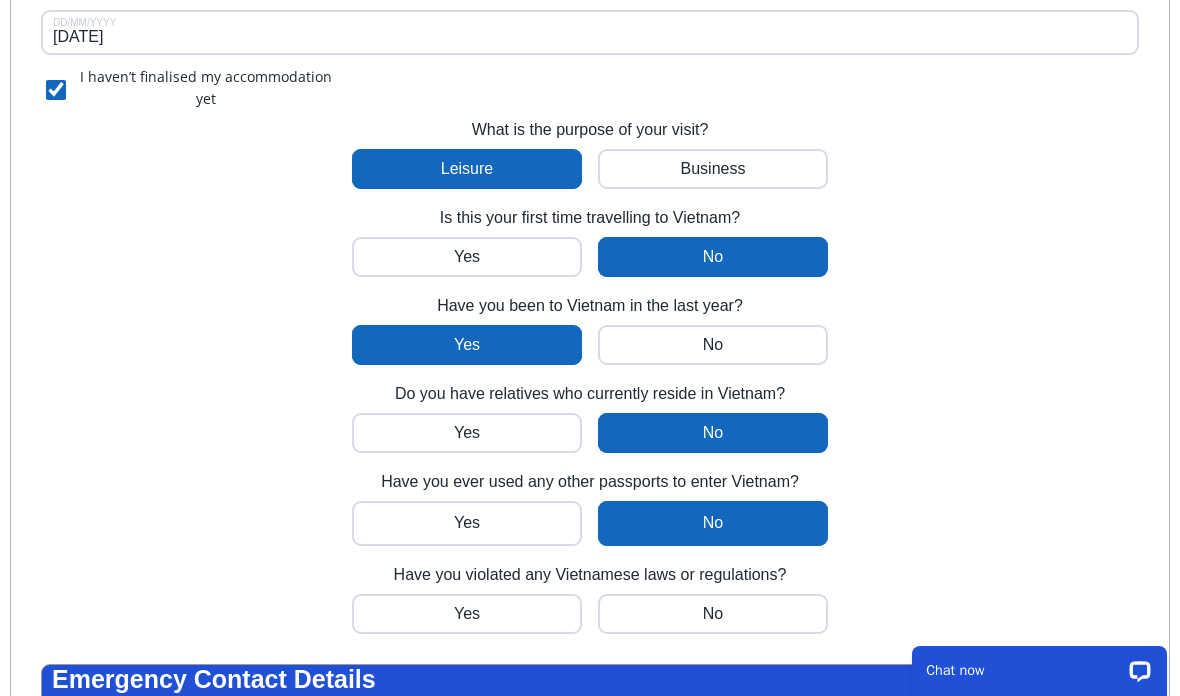 click at bounding box center (467, 614) 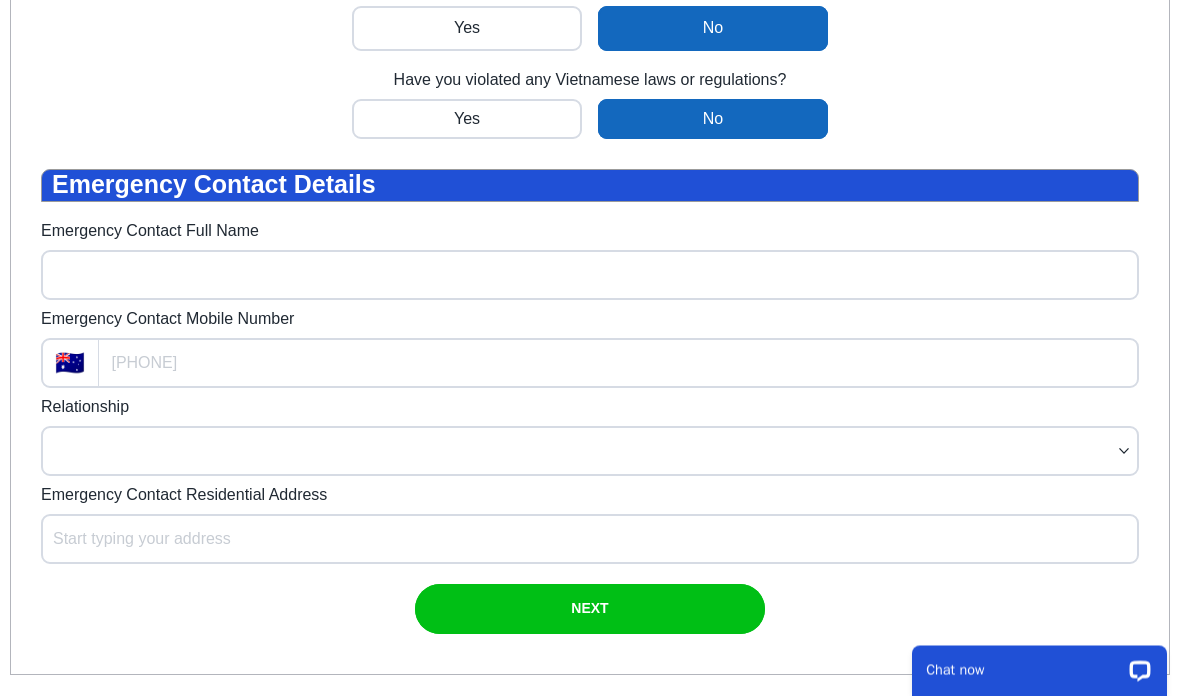 scroll, scrollTop: 1155, scrollLeft: 0, axis: vertical 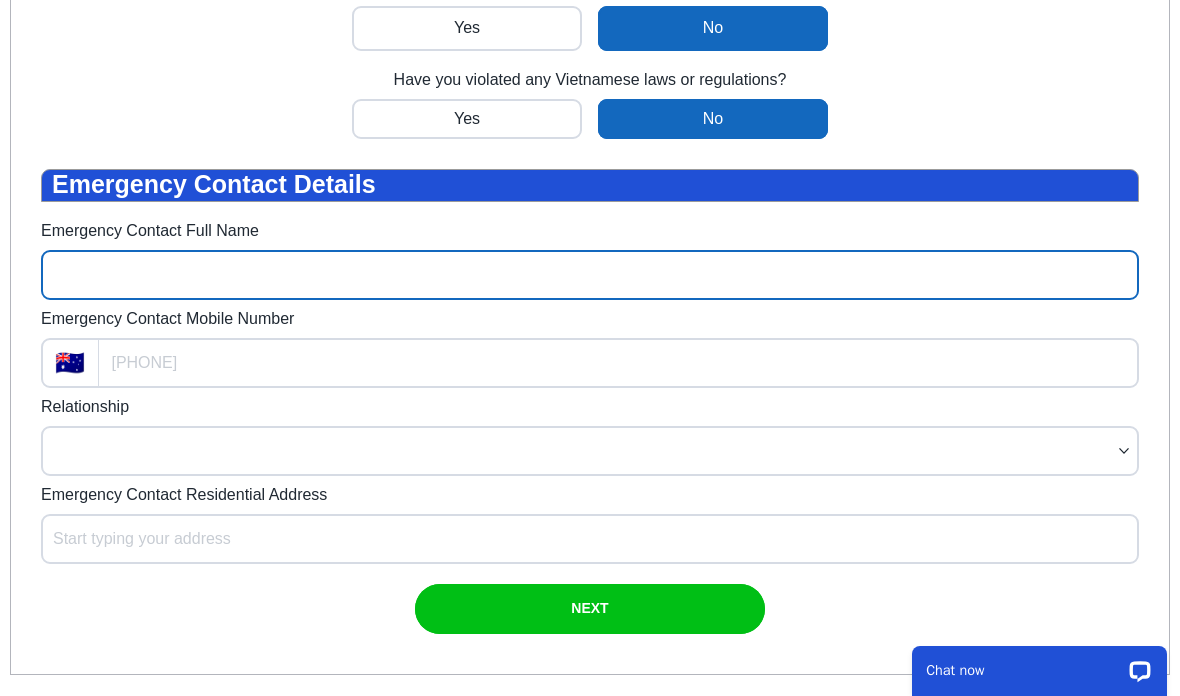 click on "Emergency Contact Full Name" at bounding box center (590, 275) 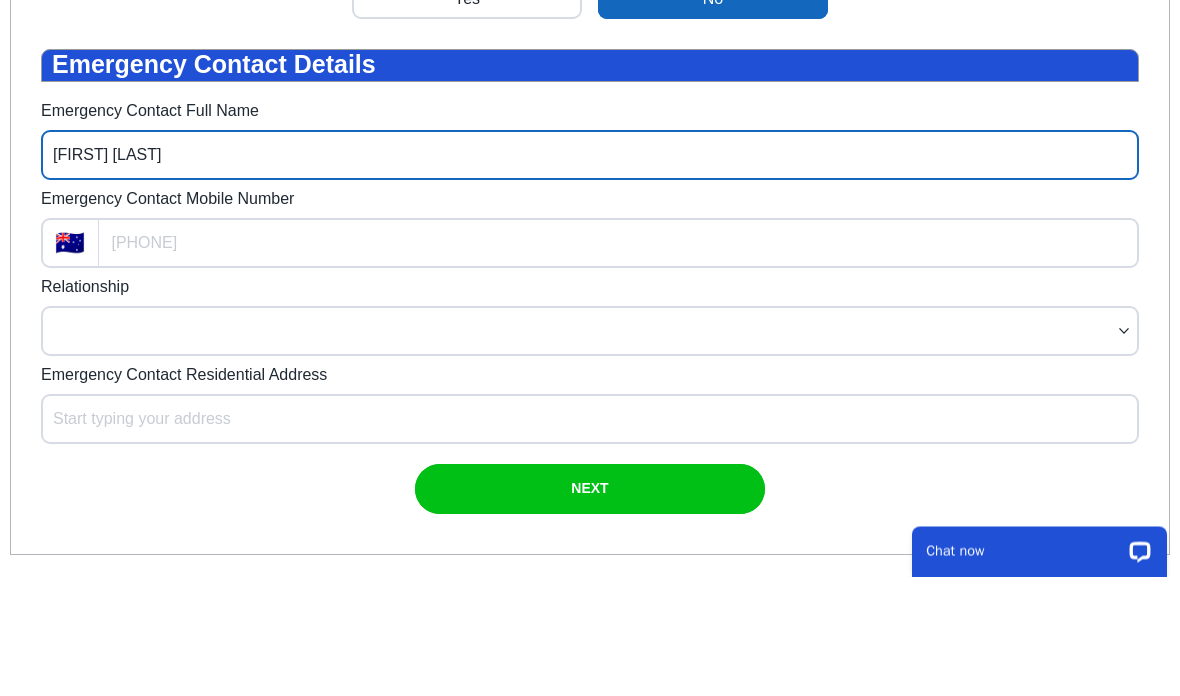 type on "[FIRST] [LAST]" 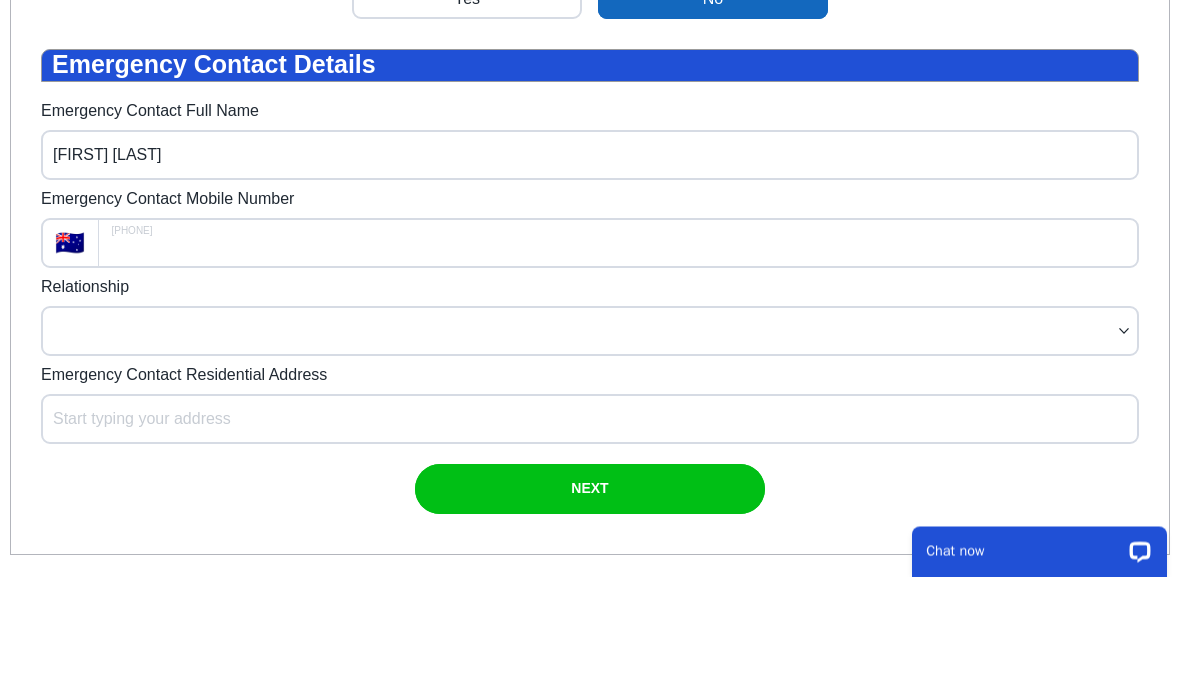 click on "Emergency Contact Mobile Number" at bounding box center (619, 244) 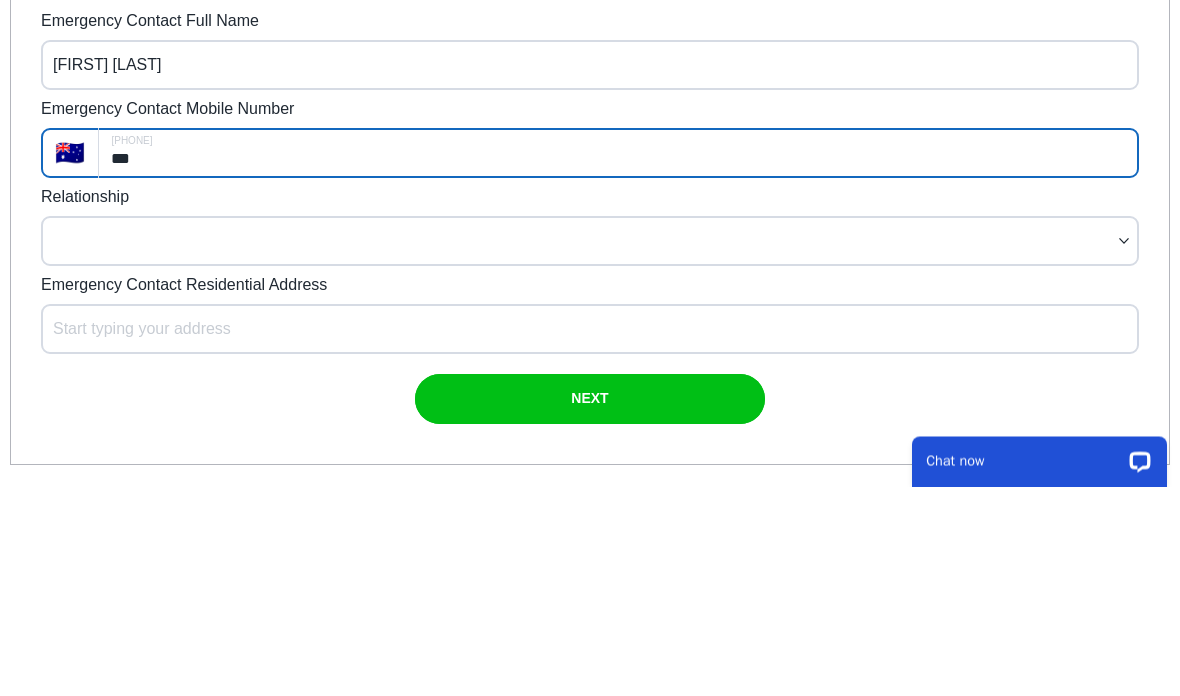 scroll, scrollTop: 1365, scrollLeft: 0, axis: vertical 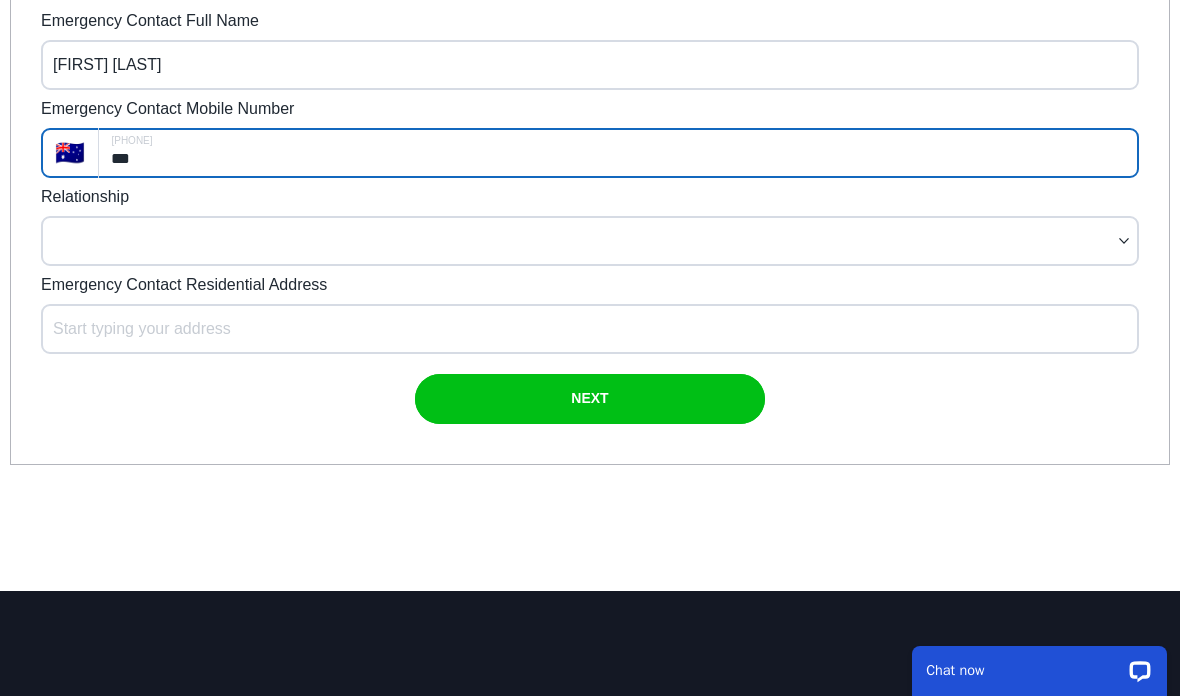click on "***" at bounding box center (619, 153) 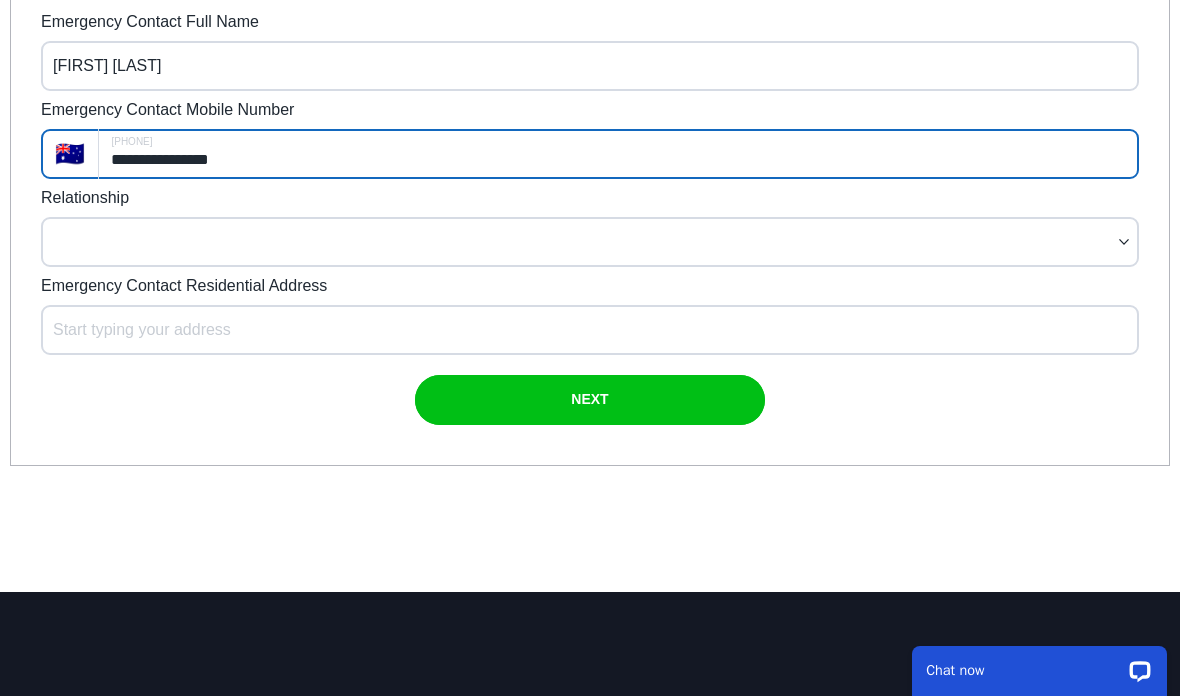 type on "**********" 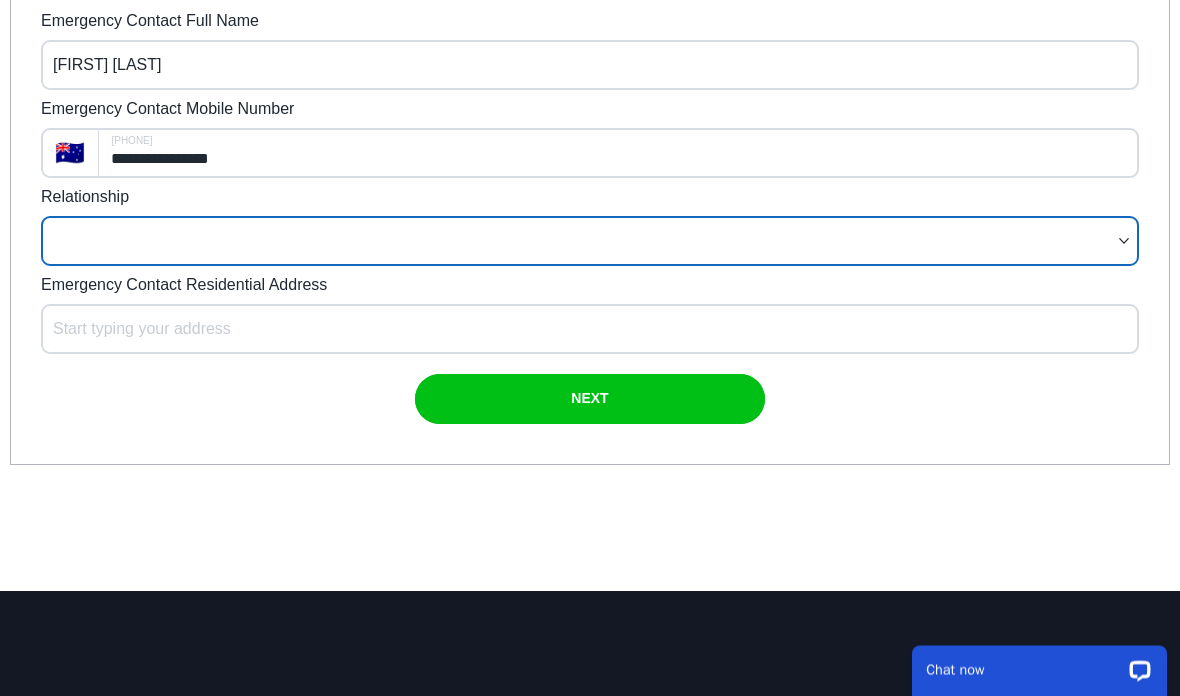select on "Sibling" 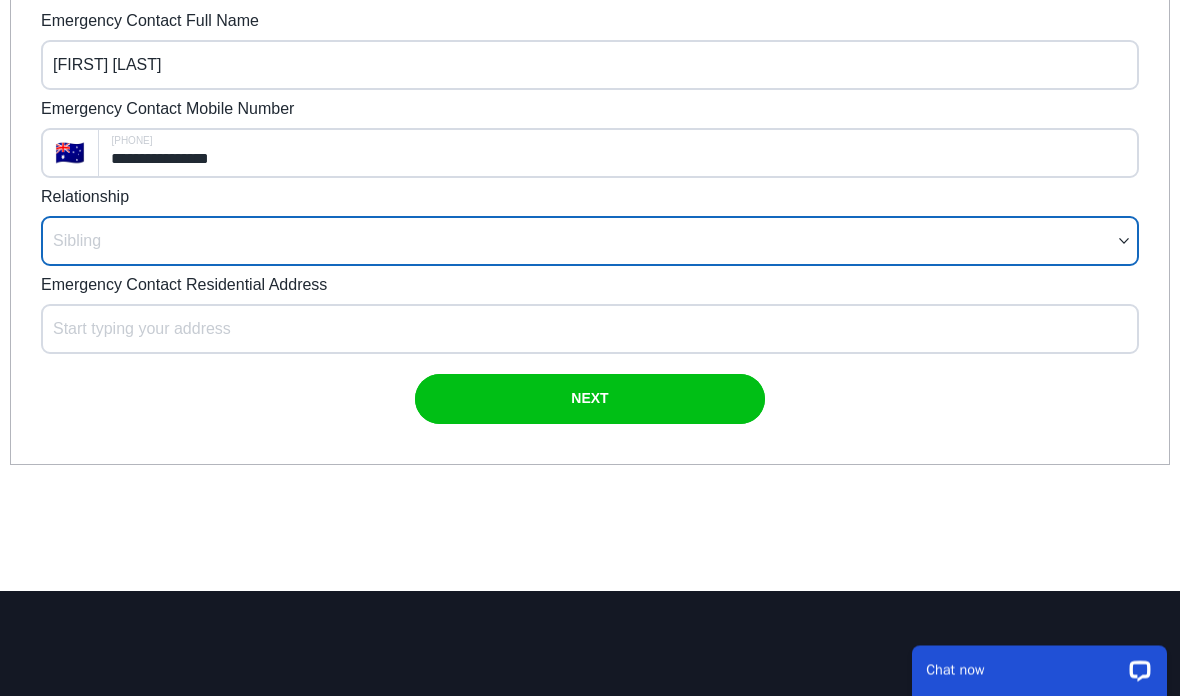 select on "*******" 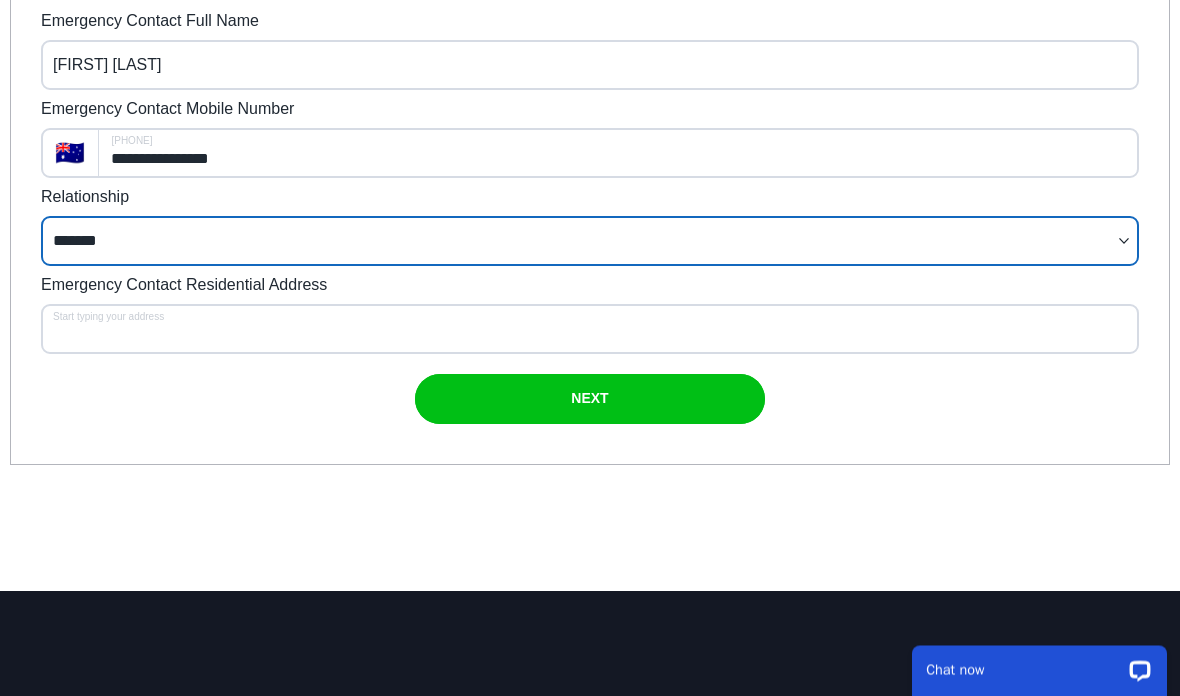 click on "Emergency Contact Residential Address" at bounding box center [590, 330] 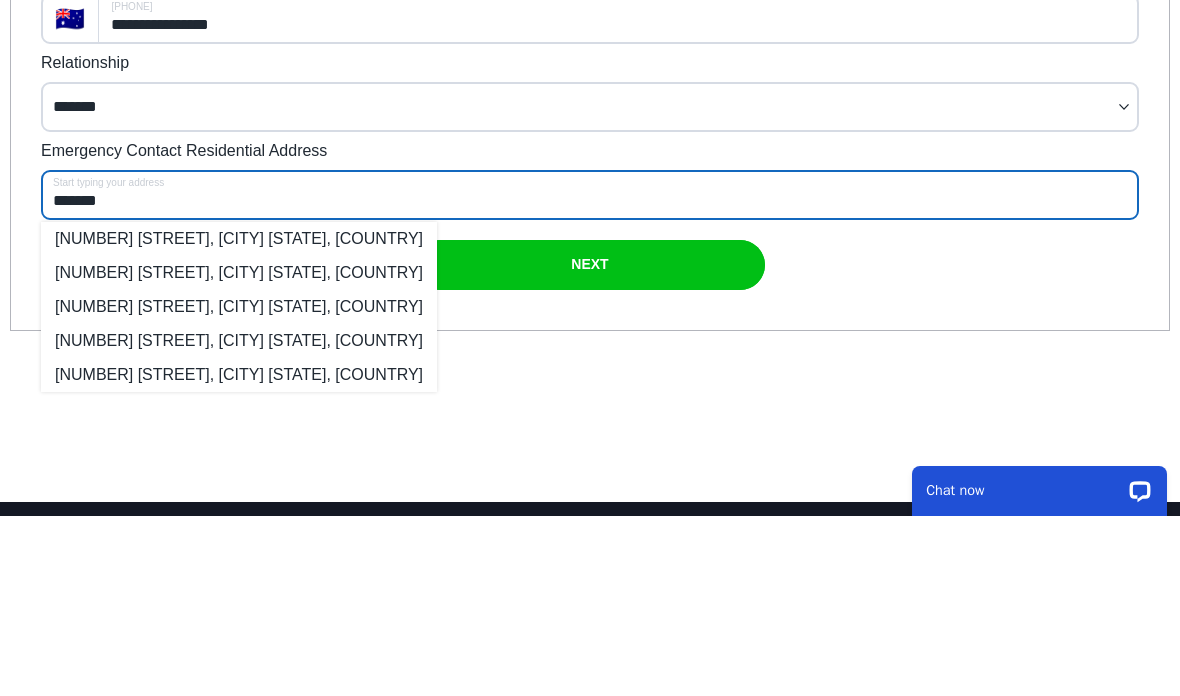 click on "[NUMBER] [STREET], [CITY] [STATE], [COUNTRY]" at bounding box center (239, 273) 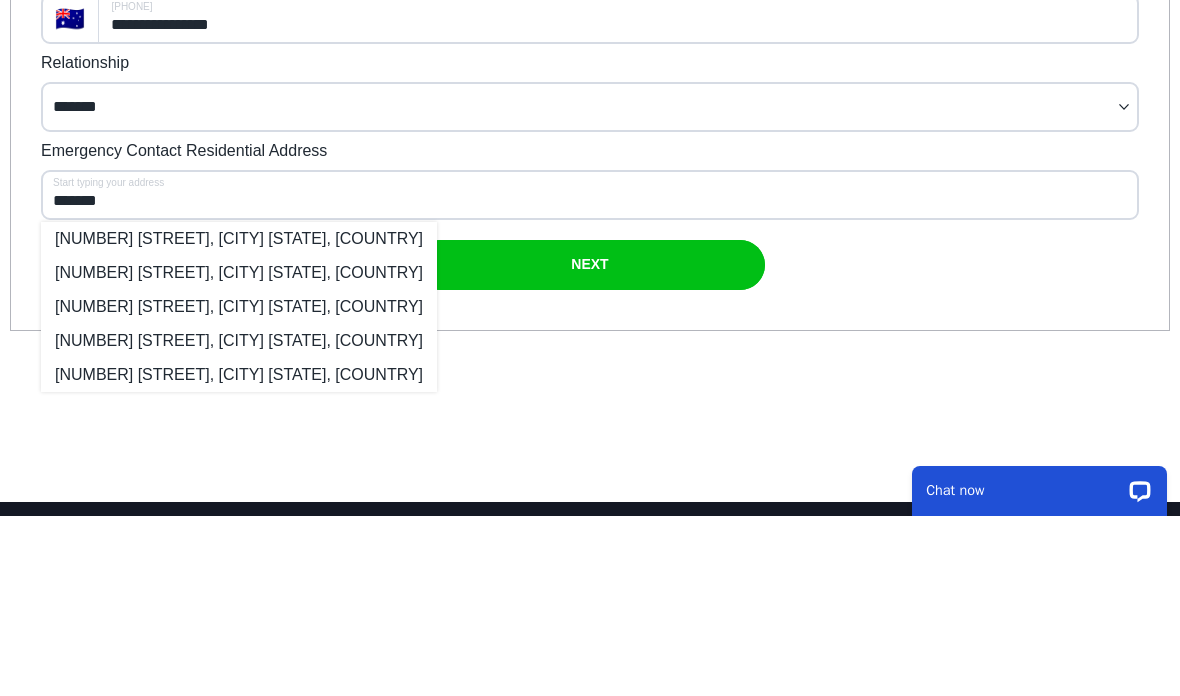 scroll, scrollTop: 1545, scrollLeft: 0, axis: vertical 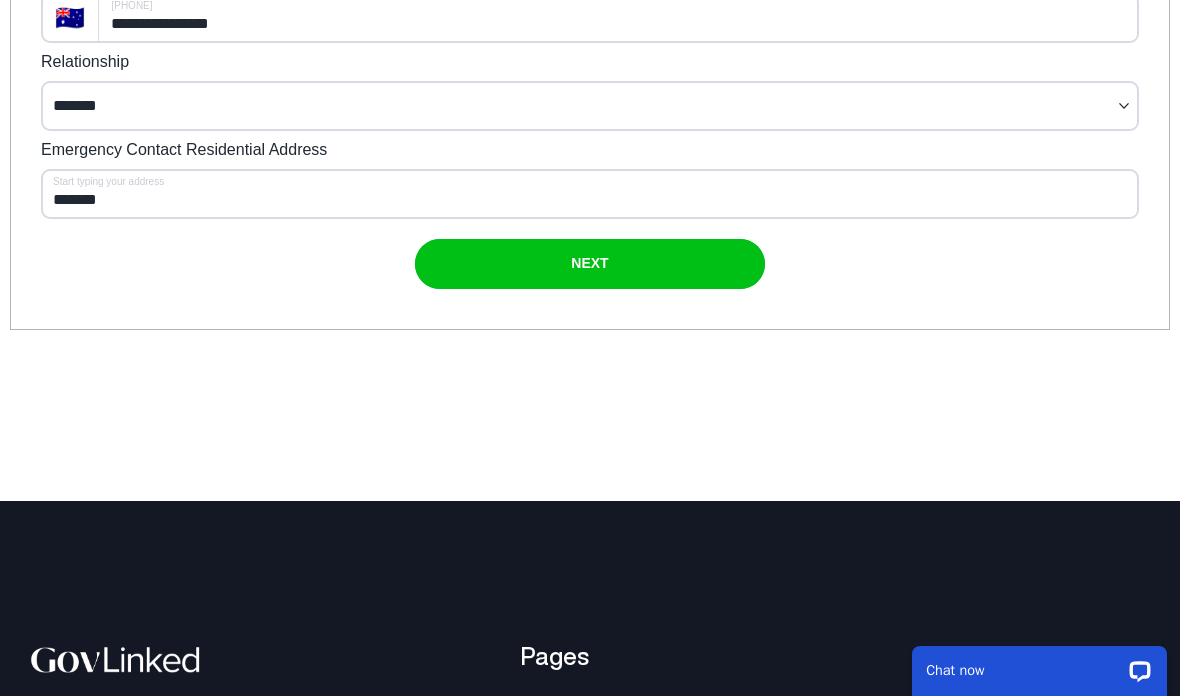 type on "**********" 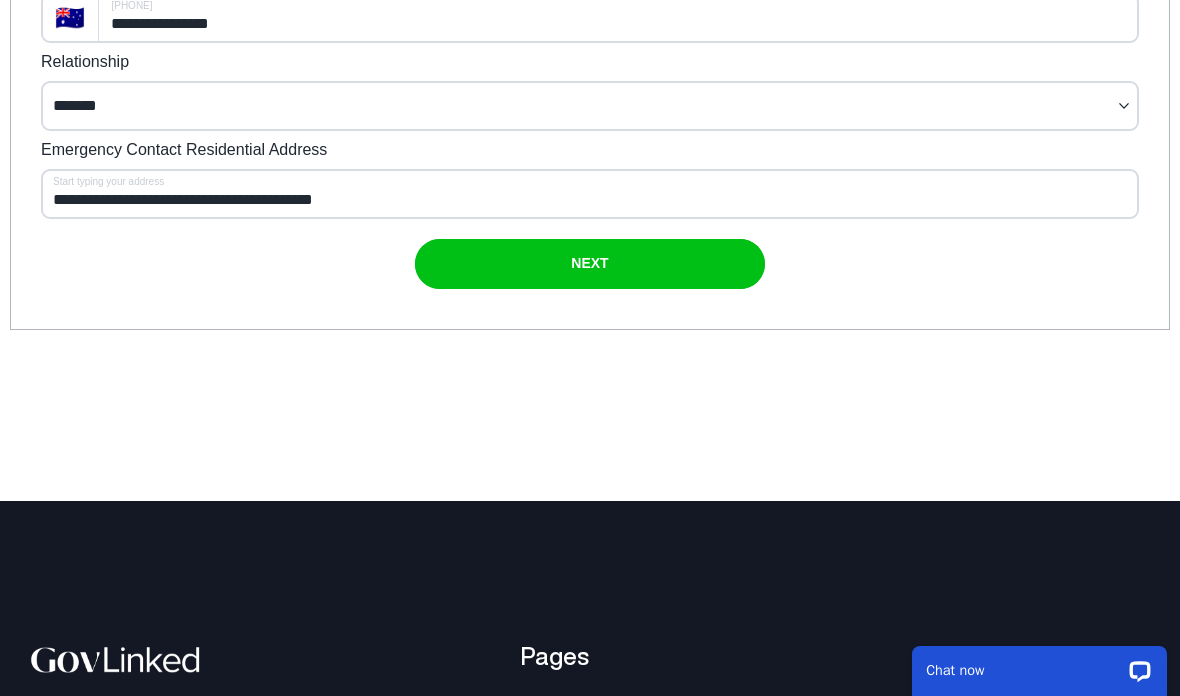 click at bounding box center [590, 264] 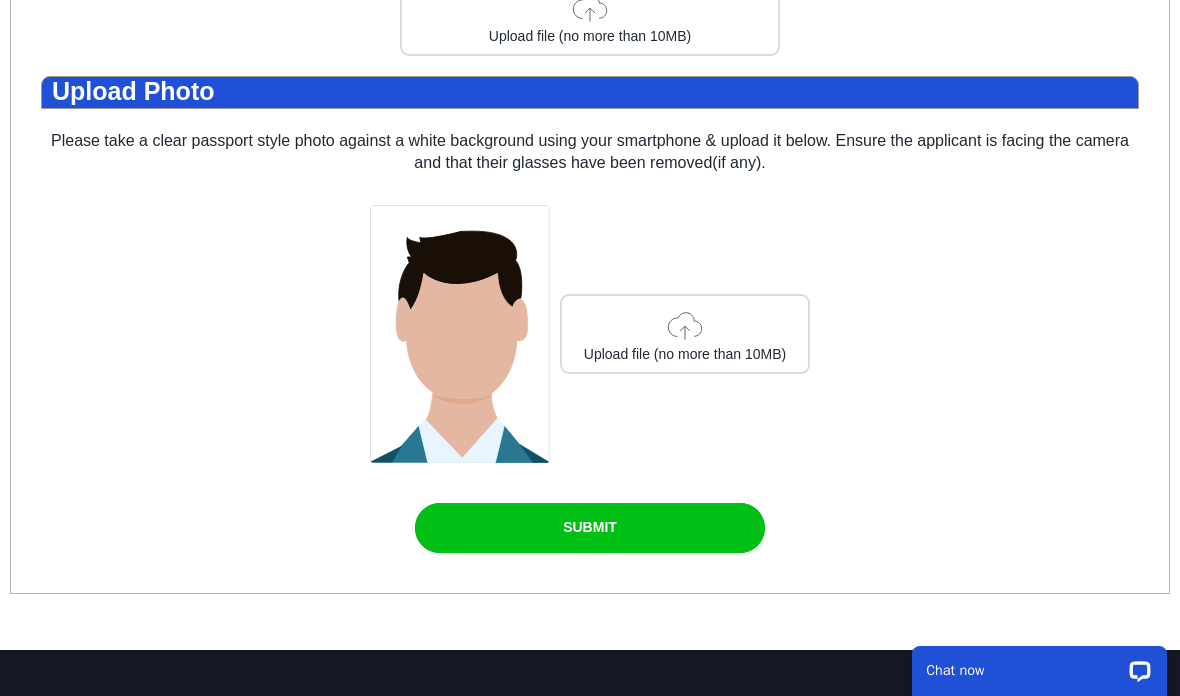 scroll, scrollTop: 1012, scrollLeft: 0, axis: vertical 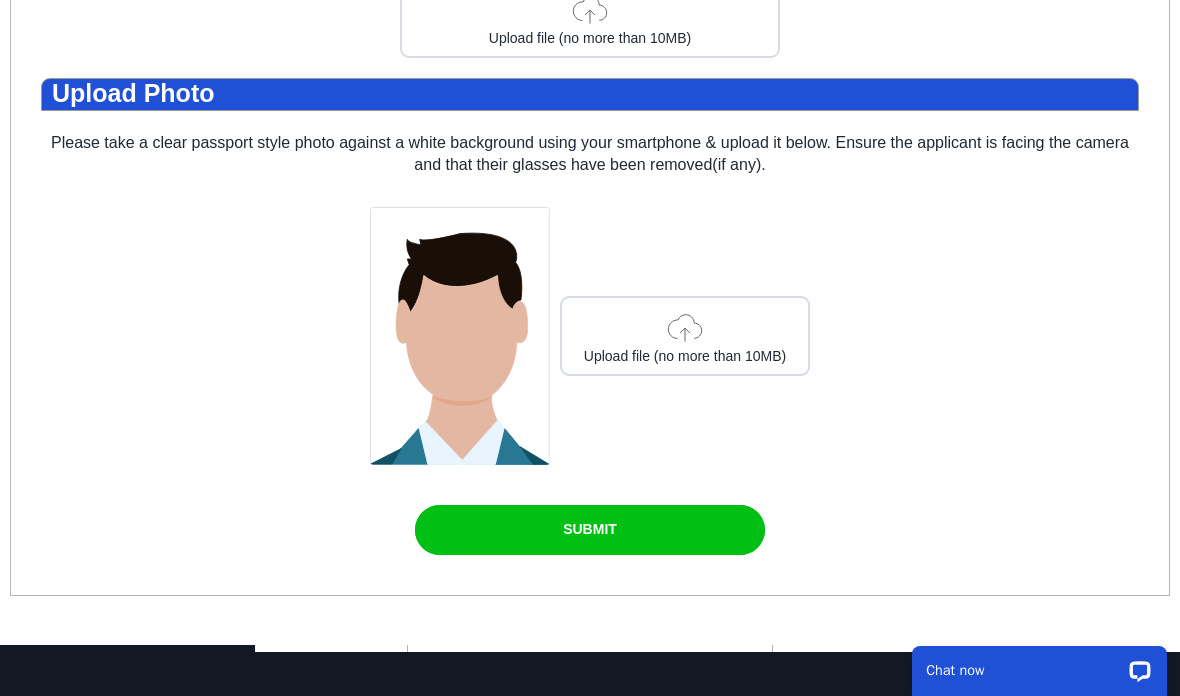 click on "Upload file (no more than 10MB)" at bounding box center [685, 336] 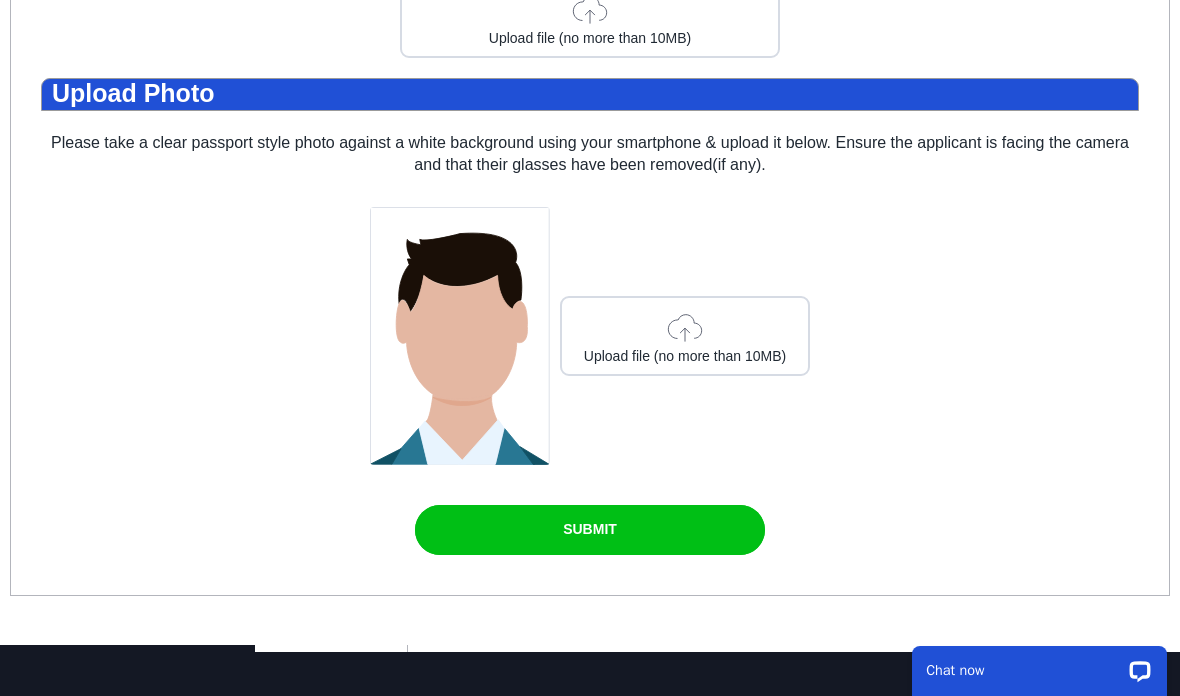 type on "C:\fakepath\2999AC1410682071249_P.jpg" 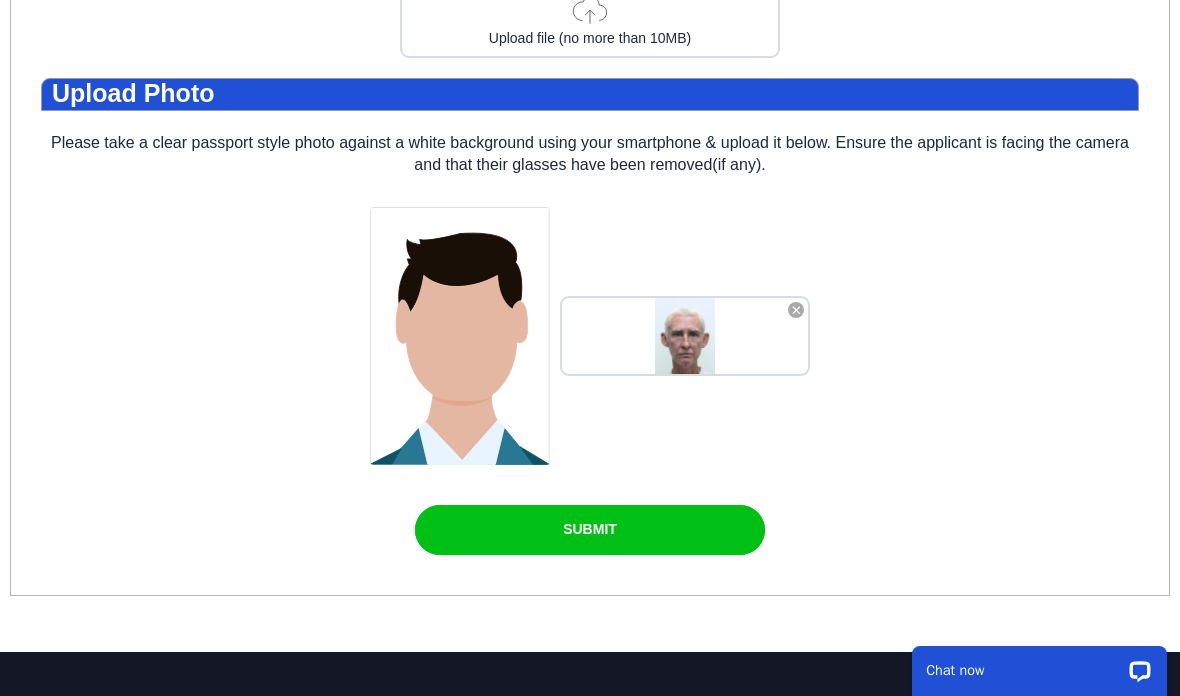 click at bounding box center (590, 530) 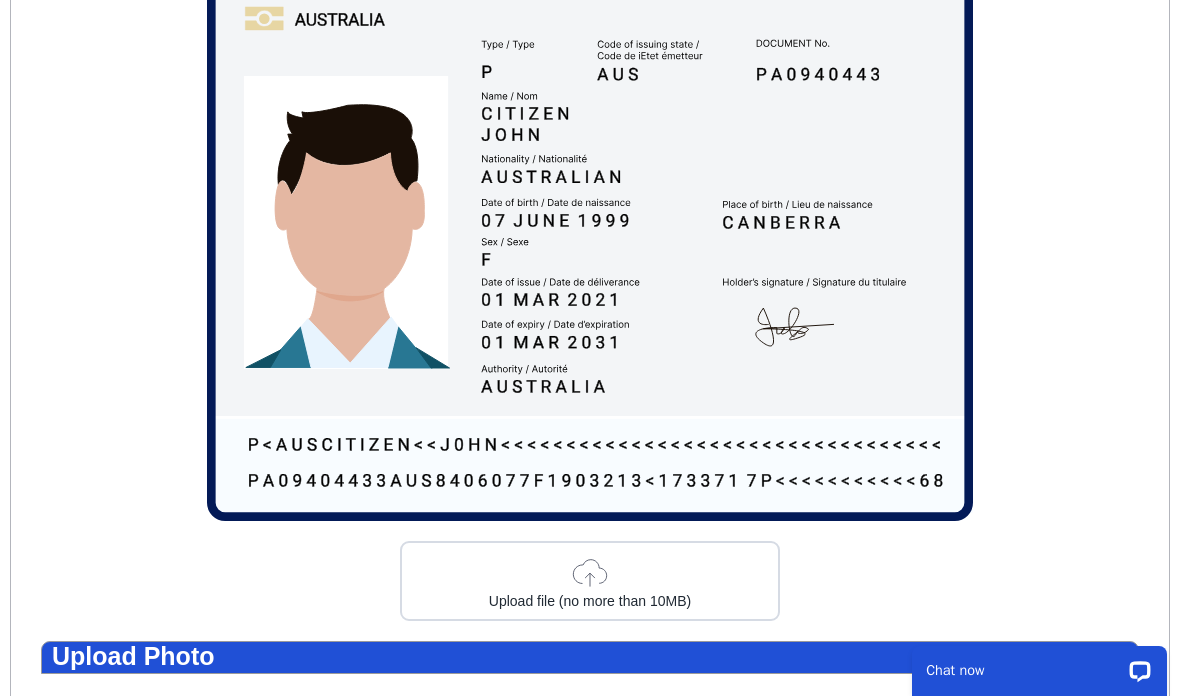 scroll, scrollTop: 445, scrollLeft: 0, axis: vertical 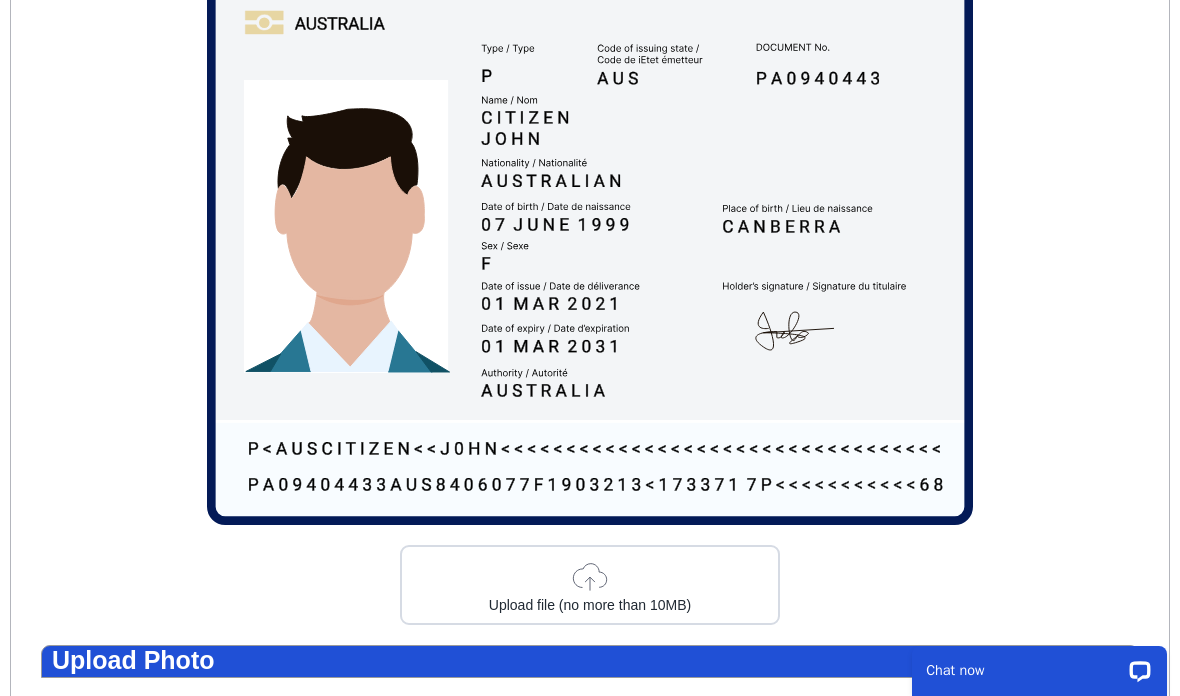 click on "Upload file (no more than 10MB)" at bounding box center (590, 585) 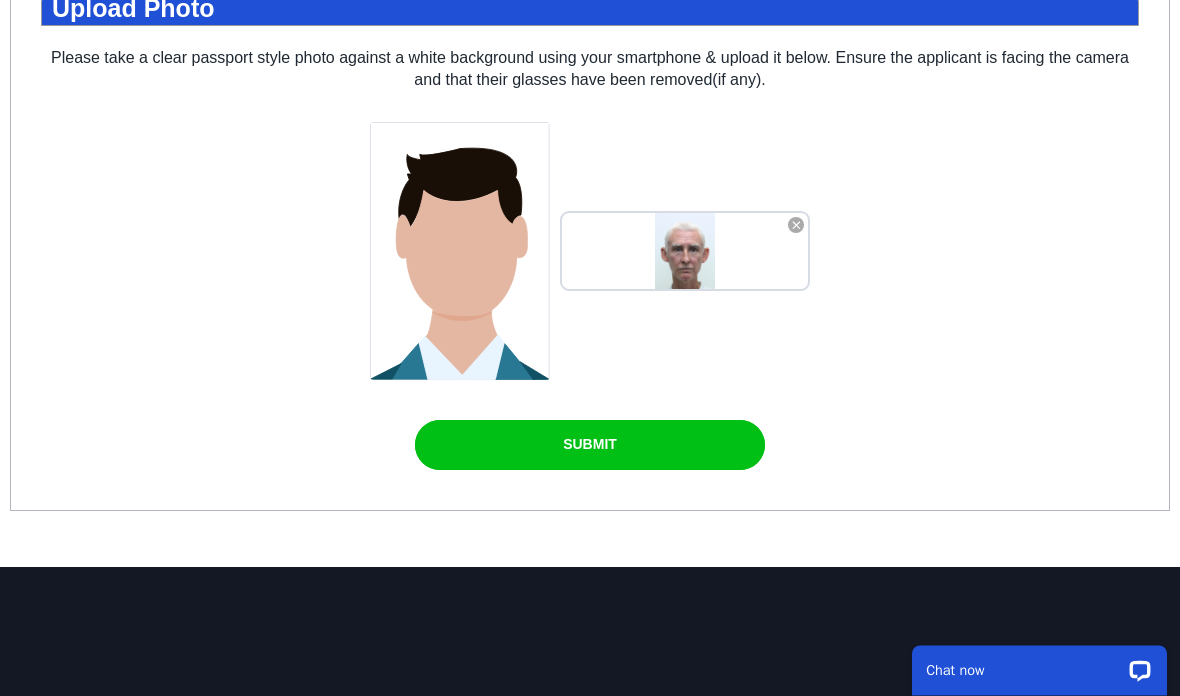 scroll, scrollTop: 1097, scrollLeft: 0, axis: vertical 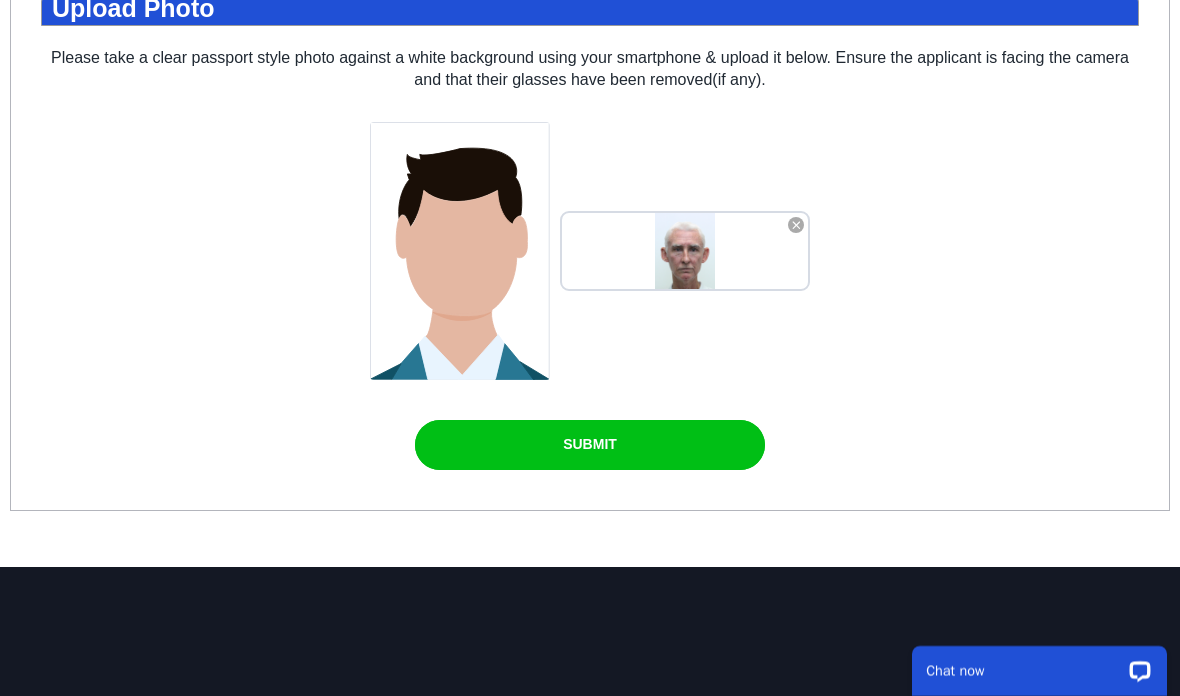 click at bounding box center [590, 445] 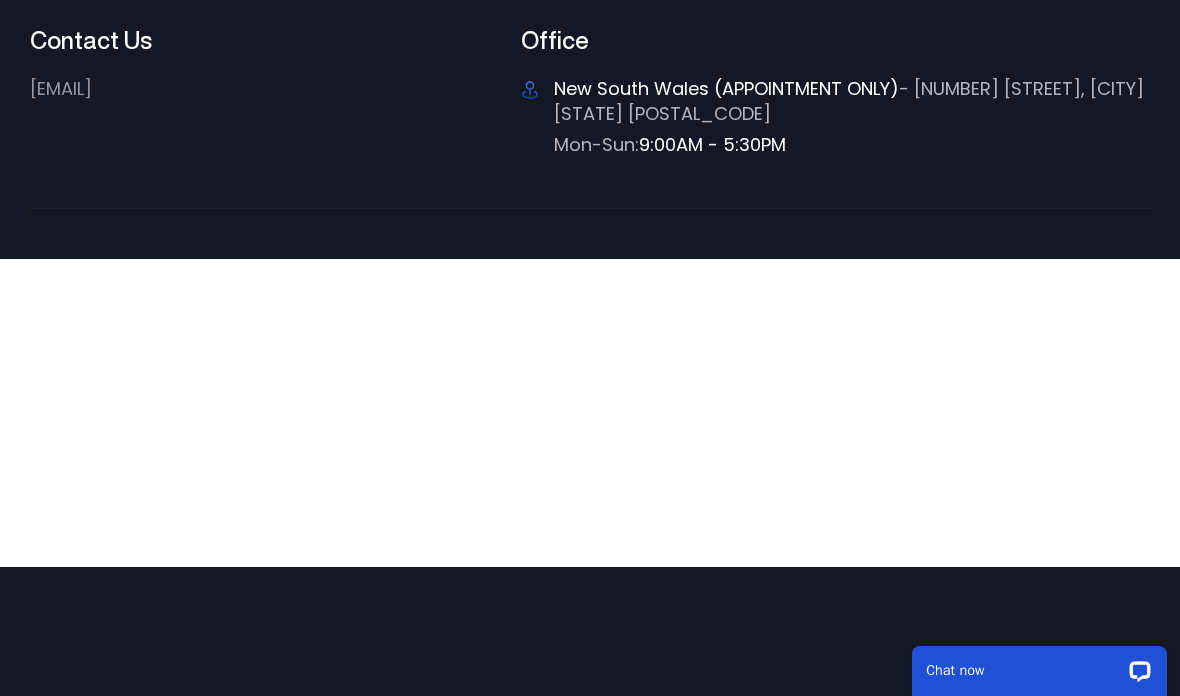 scroll, scrollTop: 0, scrollLeft: 0, axis: both 